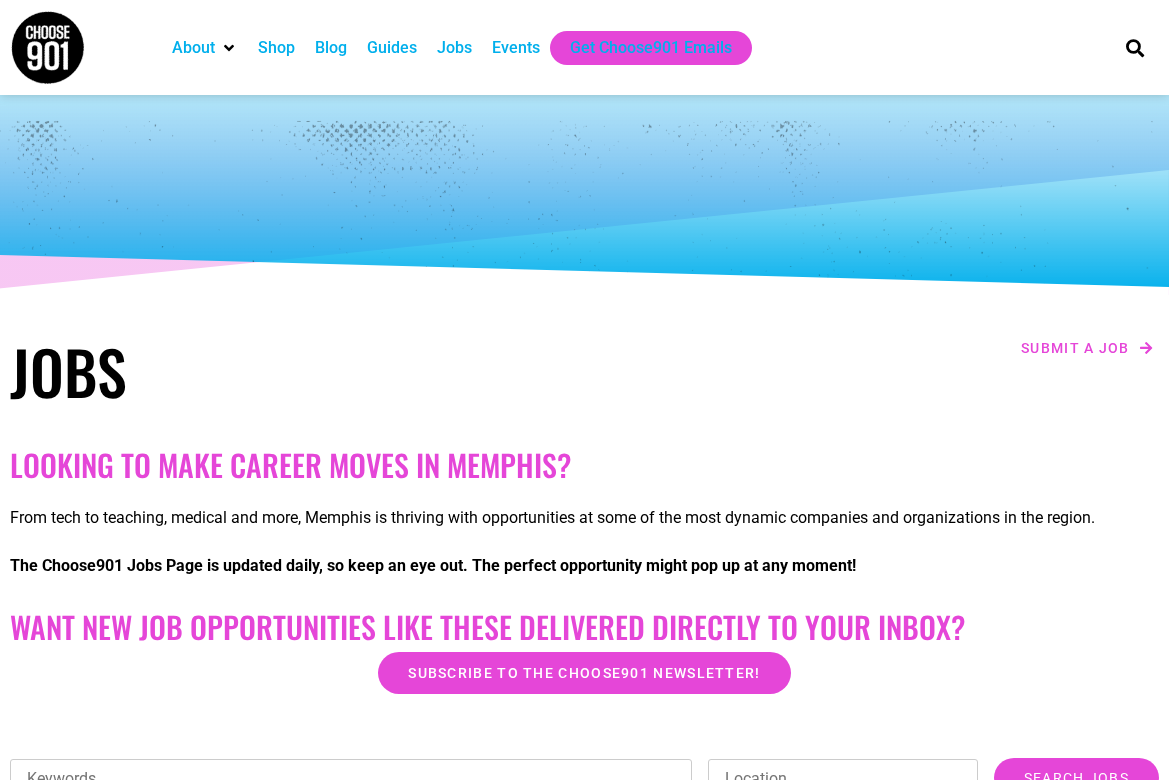 scroll, scrollTop: 0, scrollLeft: 0, axis: both 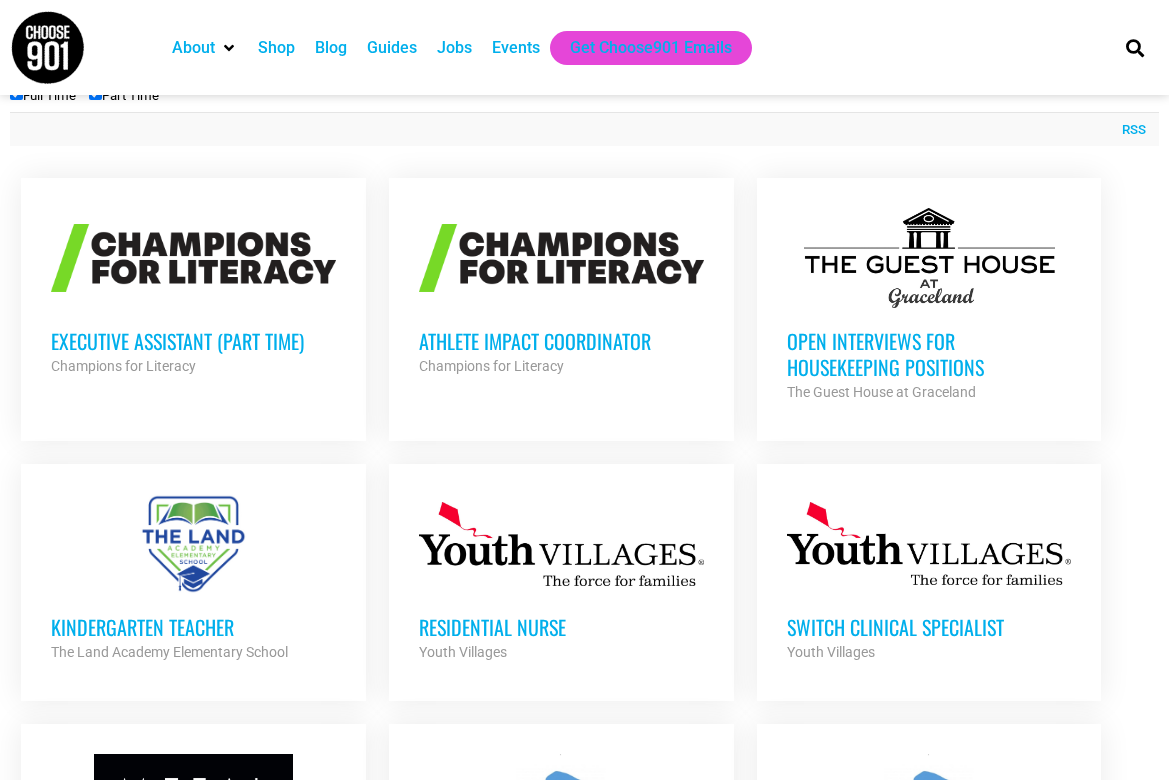 click on "Executive Assistant (Part Time)" at bounding box center [193, 341] 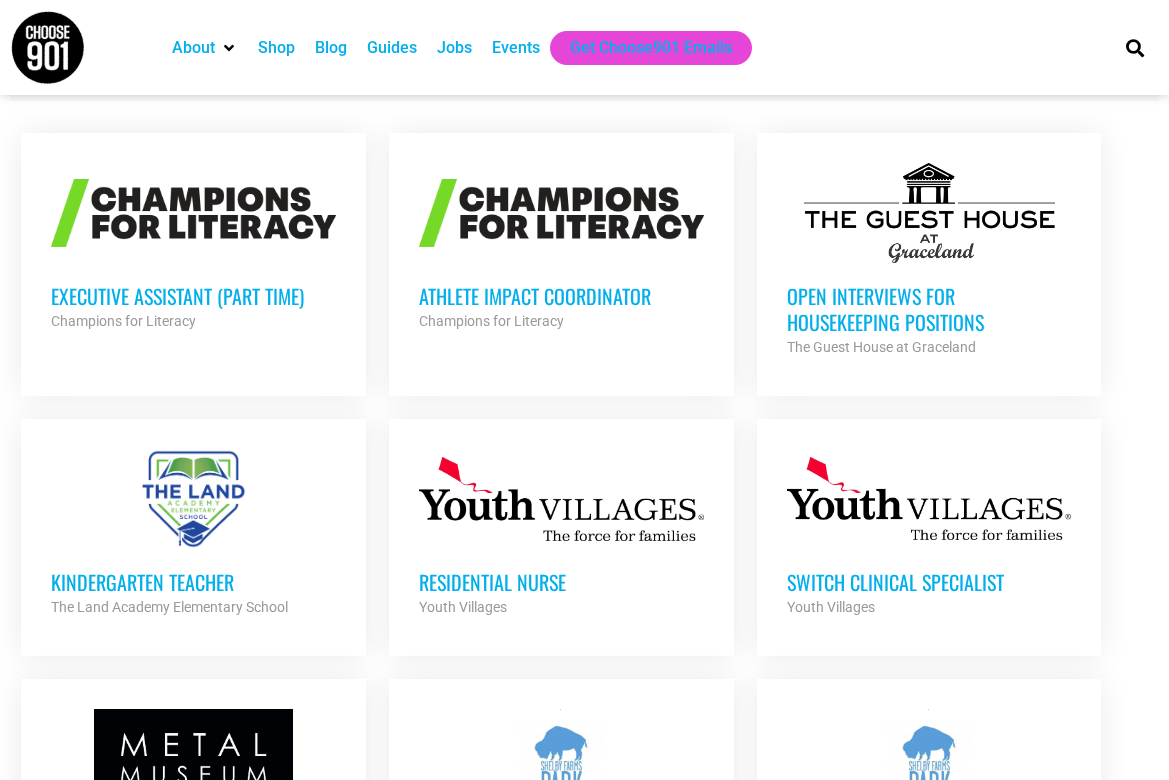 scroll, scrollTop: 786, scrollLeft: 0, axis: vertical 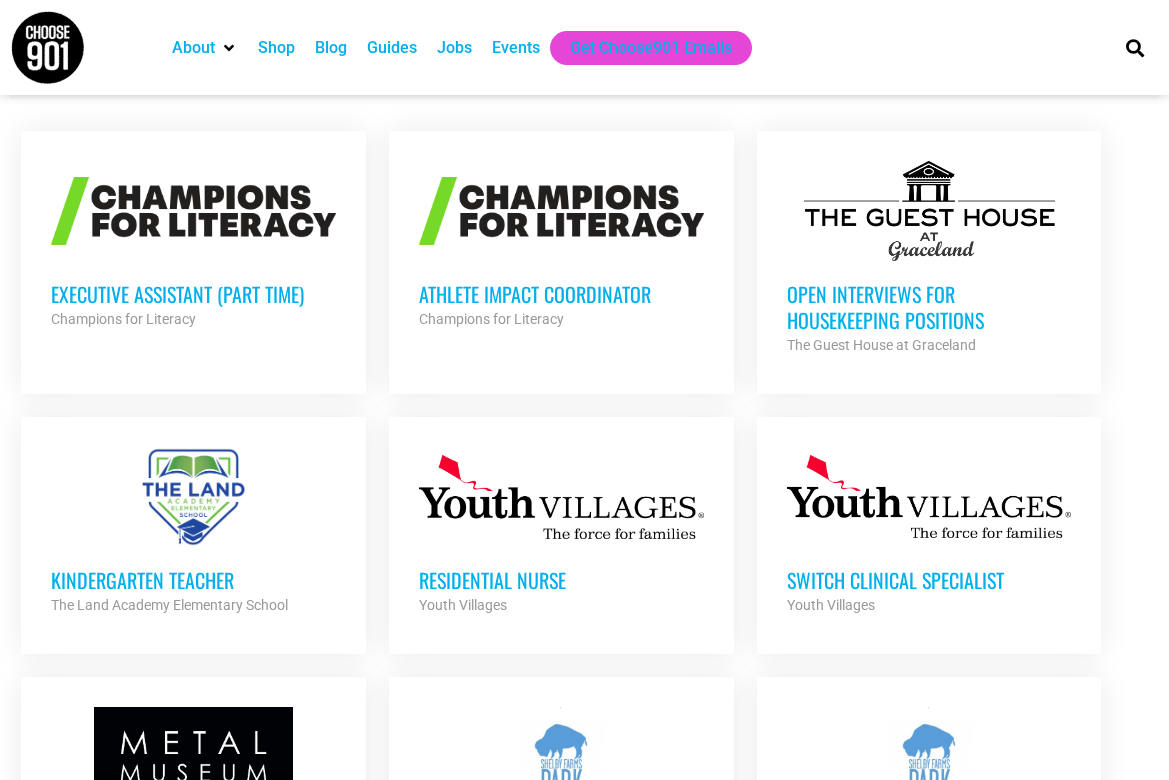 click on "Open Interviews for Housekeeping Positions" at bounding box center [929, 307] 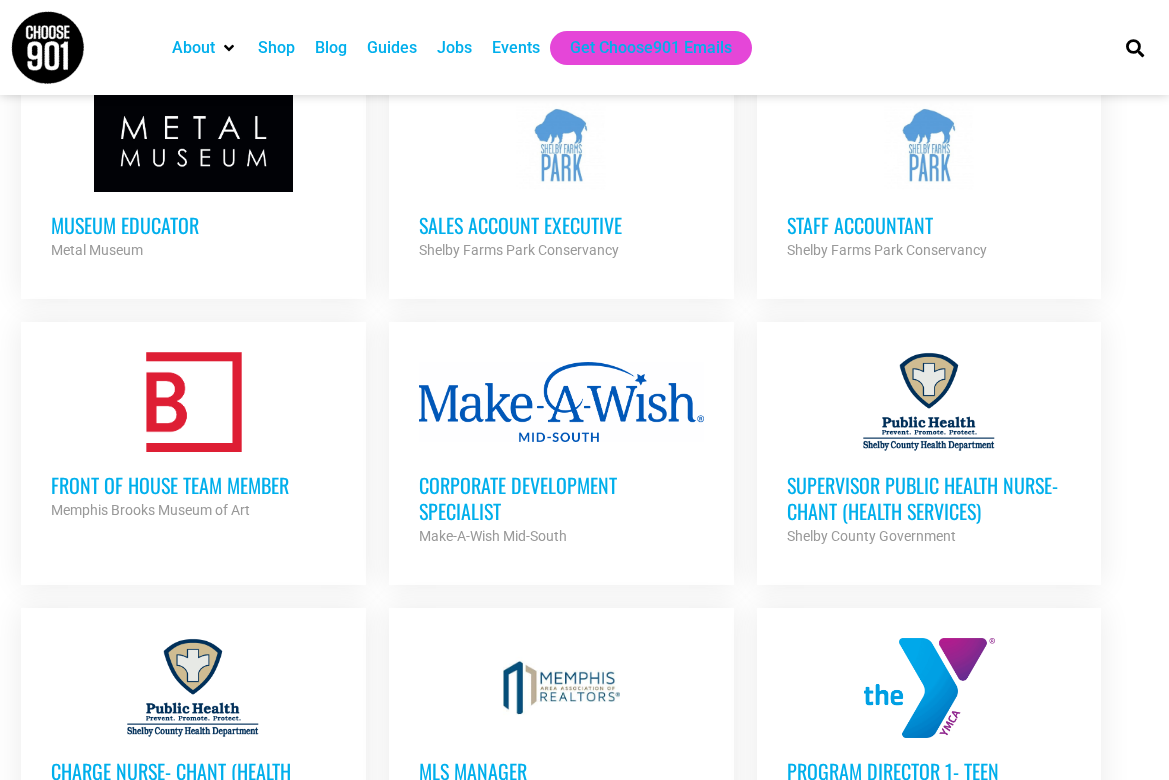 scroll, scrollTop: 1406, scrollLeft: 0, axis: vertical 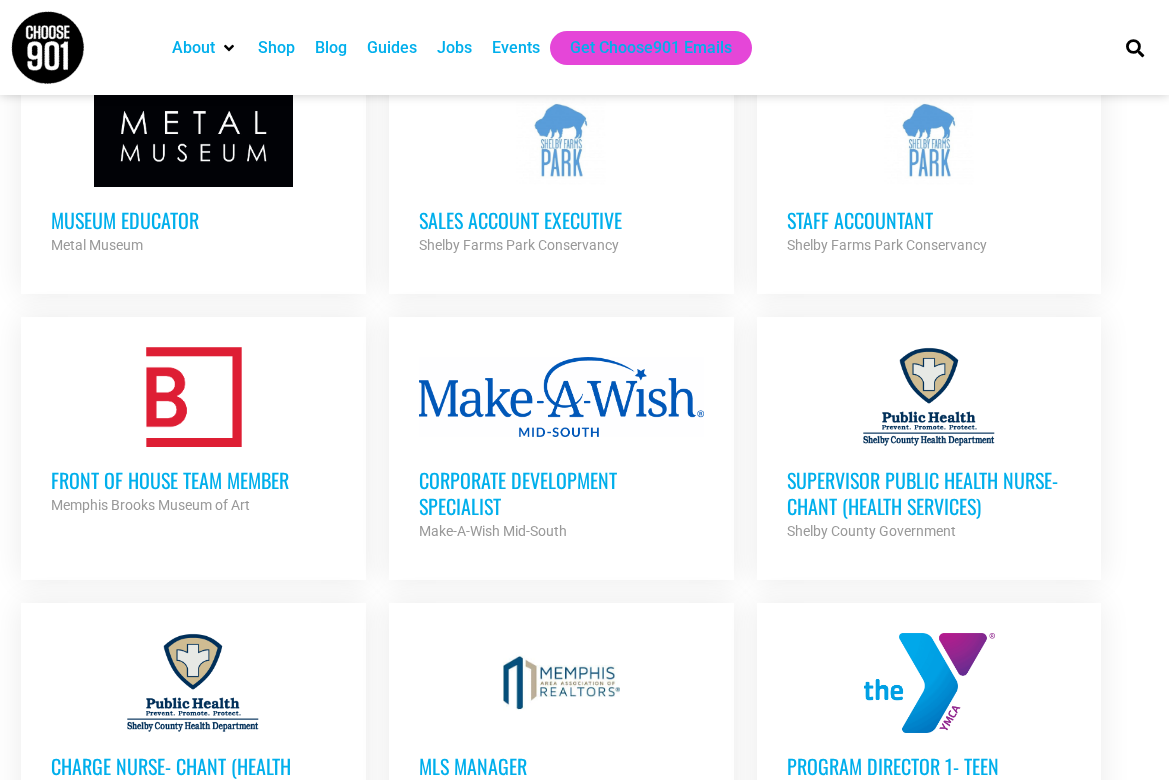 click on "Staff Accountant" at bounding box center (929, 220) 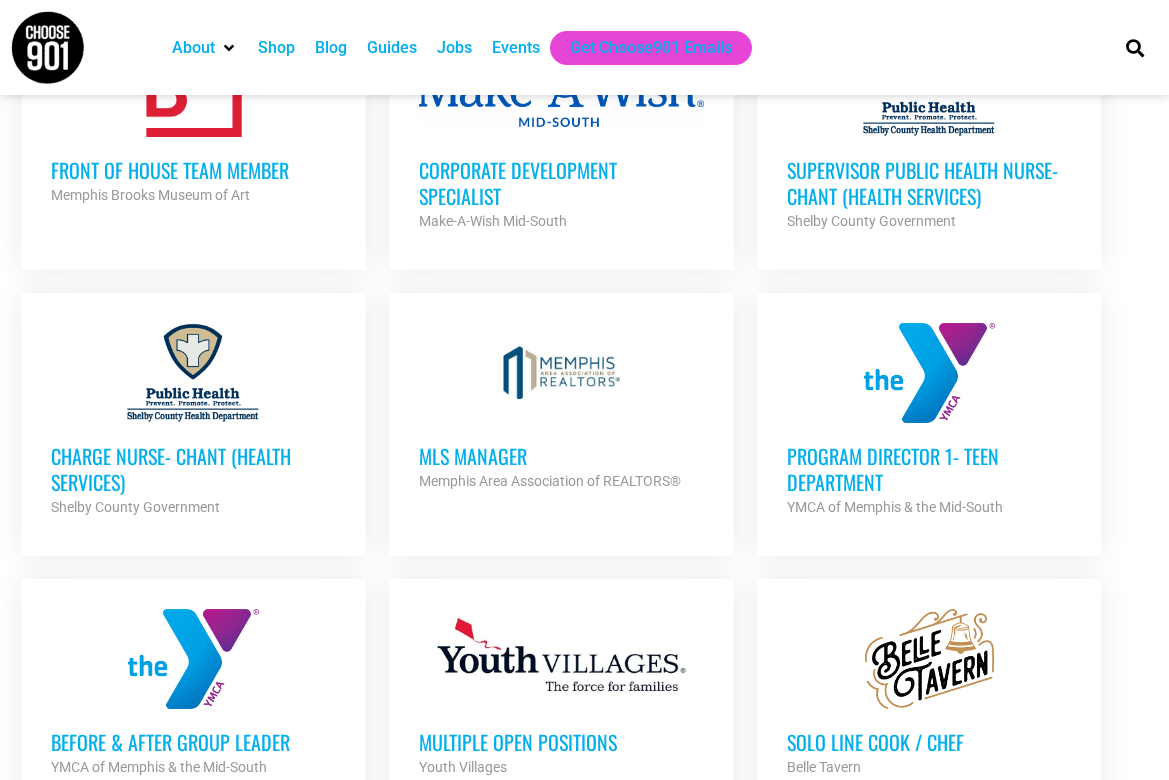 scroll, scrollTop: 1719, scrollLeft: 0, axis: vertical 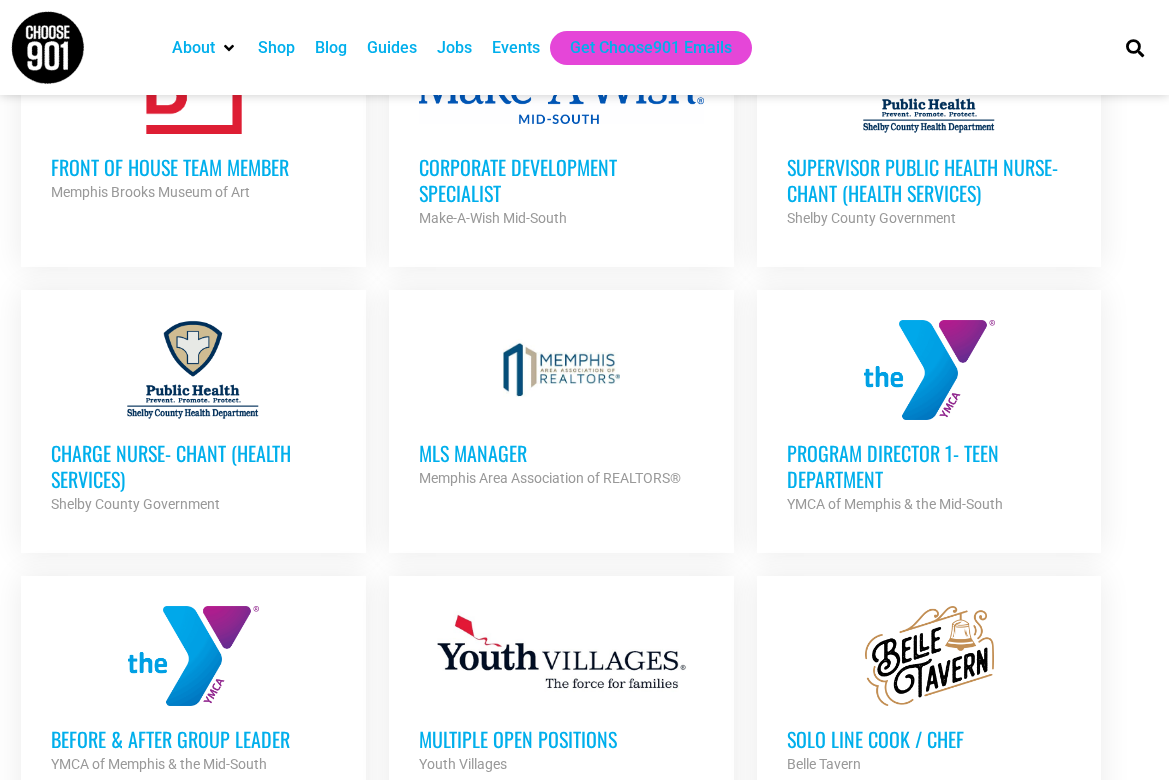 click on "MLS Manager" at bounding box center (561, 453) 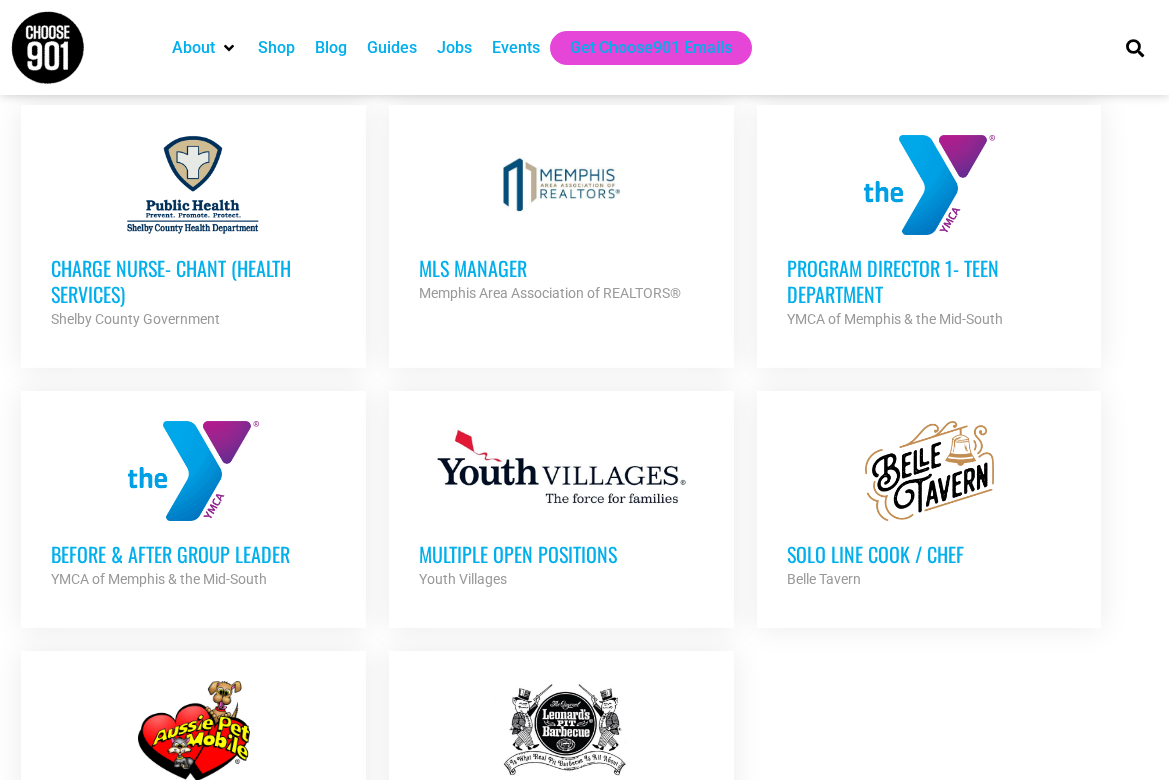 scroll, scrollTop: 1913, scrollLeft: 0, axis: vertical 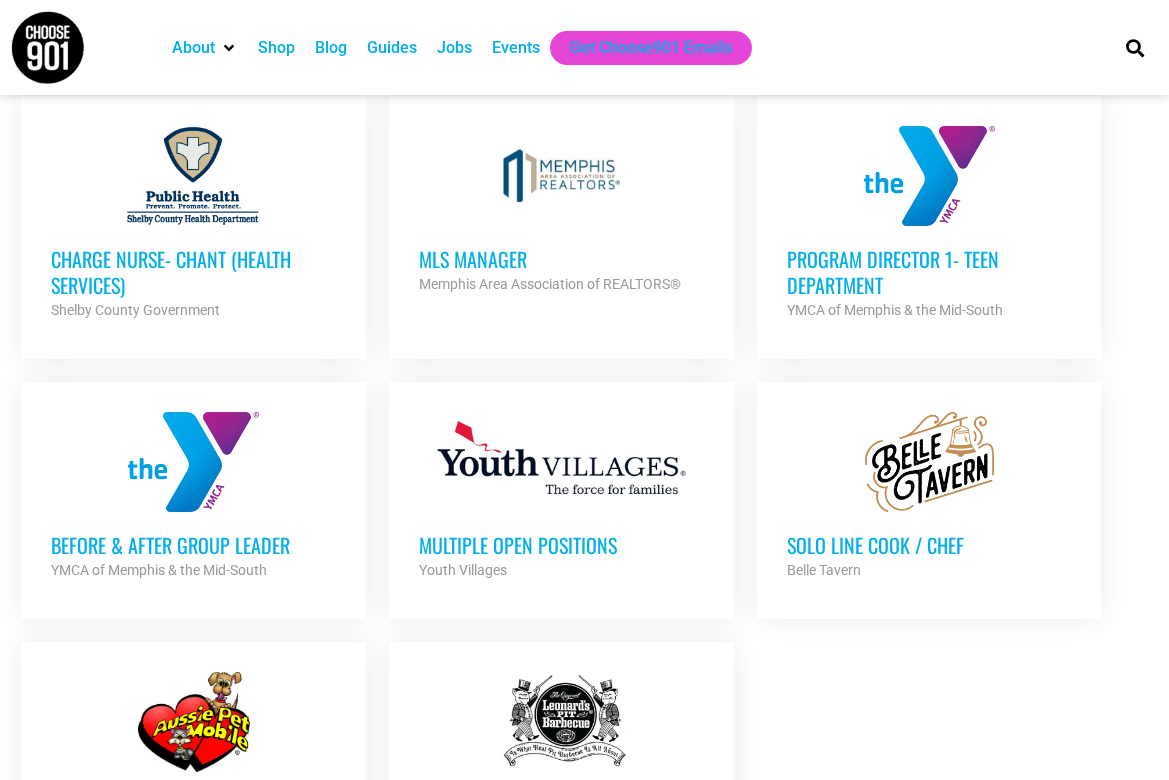 click on "Before & After Group Leader" at bounding box center (193, 545) 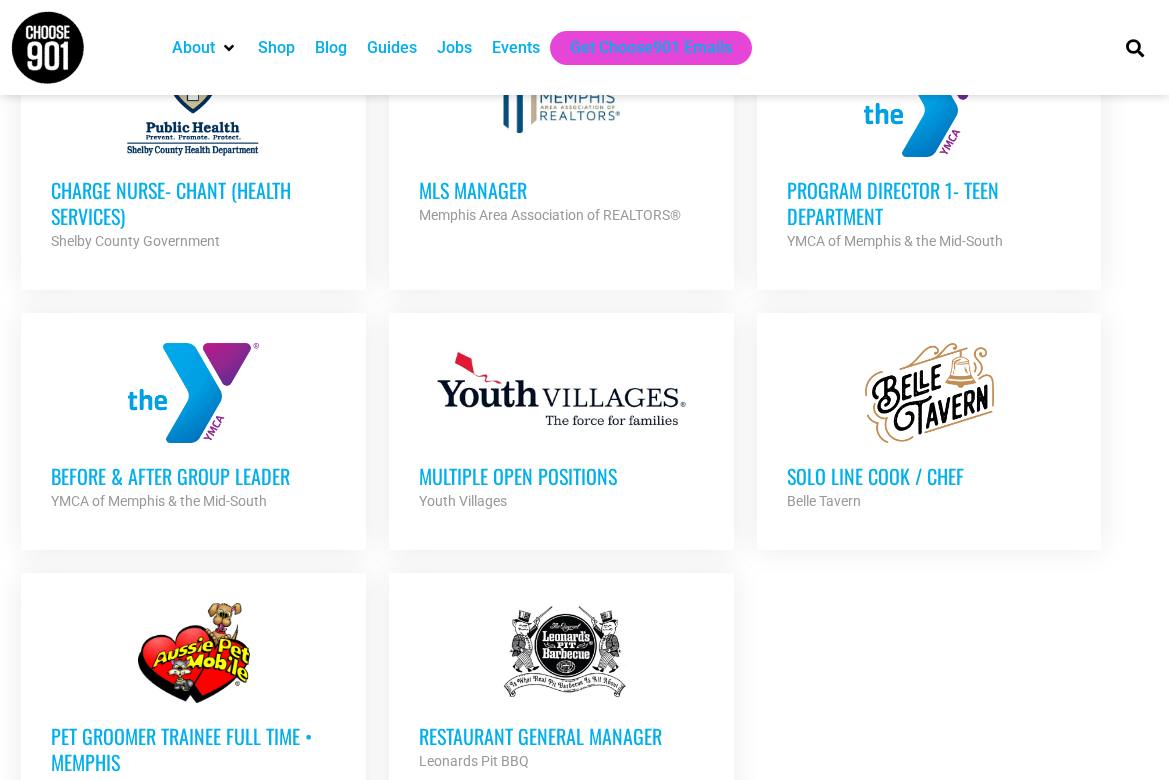 scroll, scrollTop: 1993, scrollLeft: 0, axis: vertical 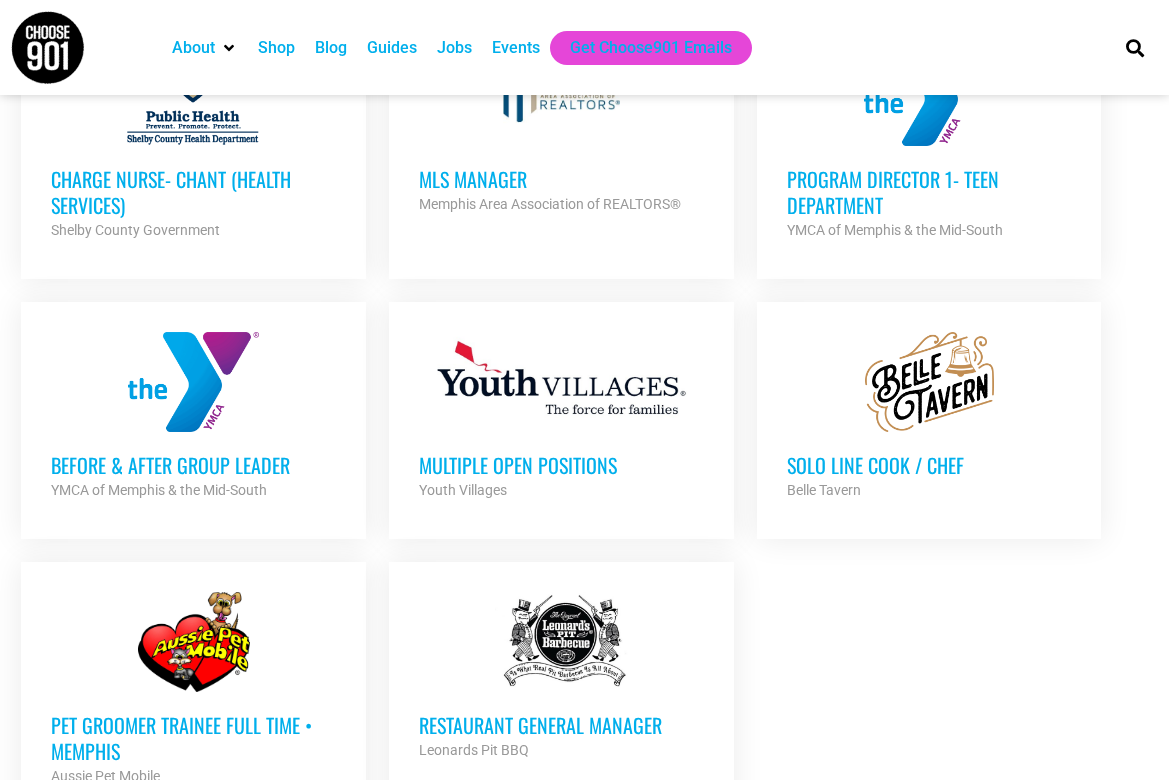 click on "Multiple Open Positions" at bounding box center [561, 465] 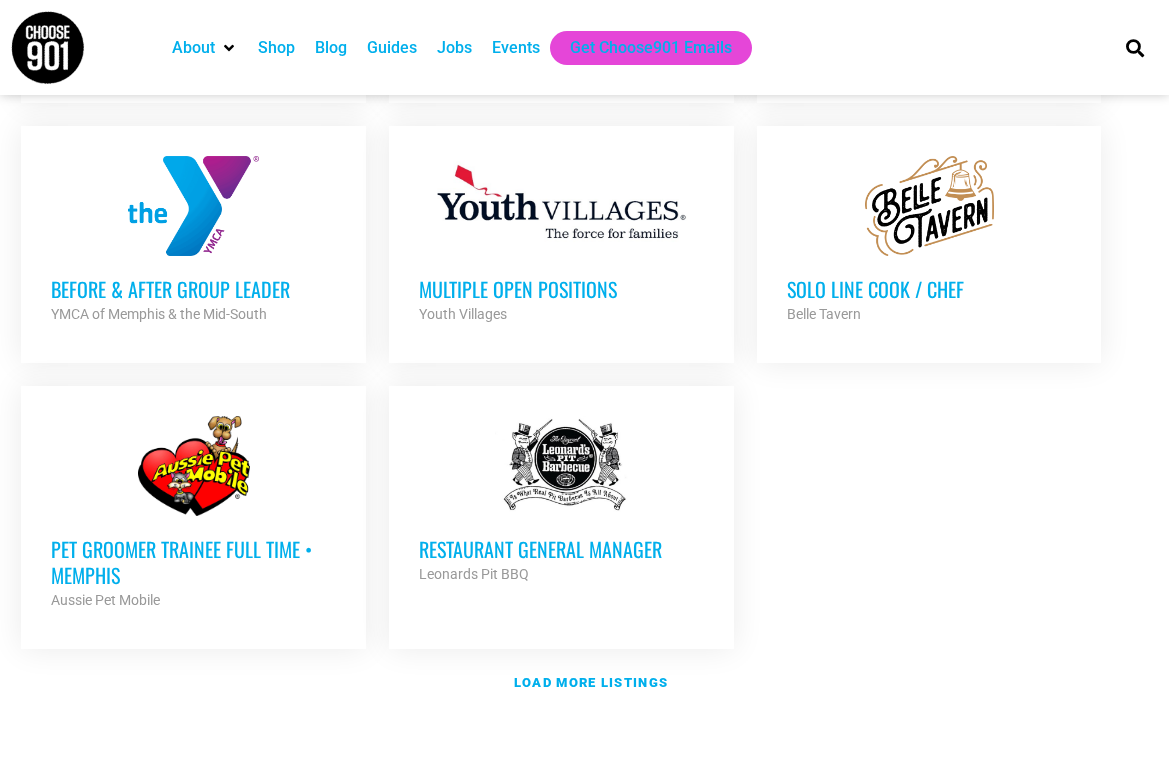 scroll, scrollTop: 2171, scrollLeft: 0, axis: vertical 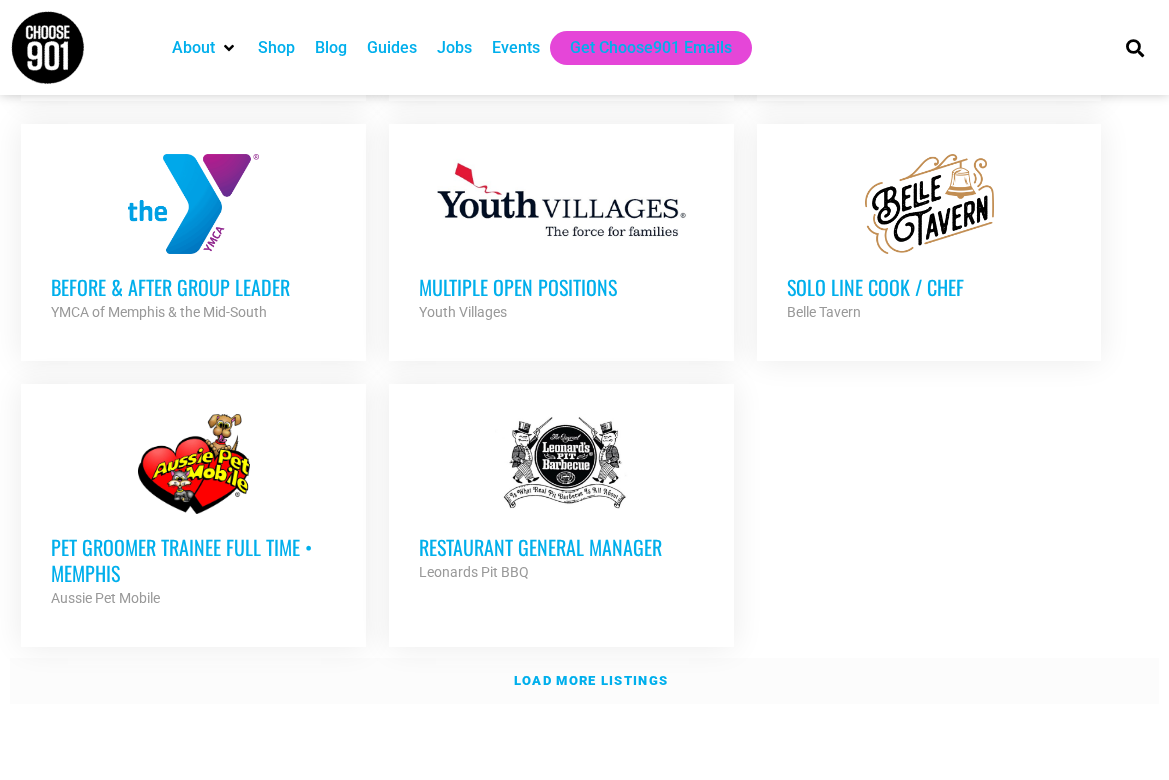 click on "Load more listings" at bounding box center [591, 680] 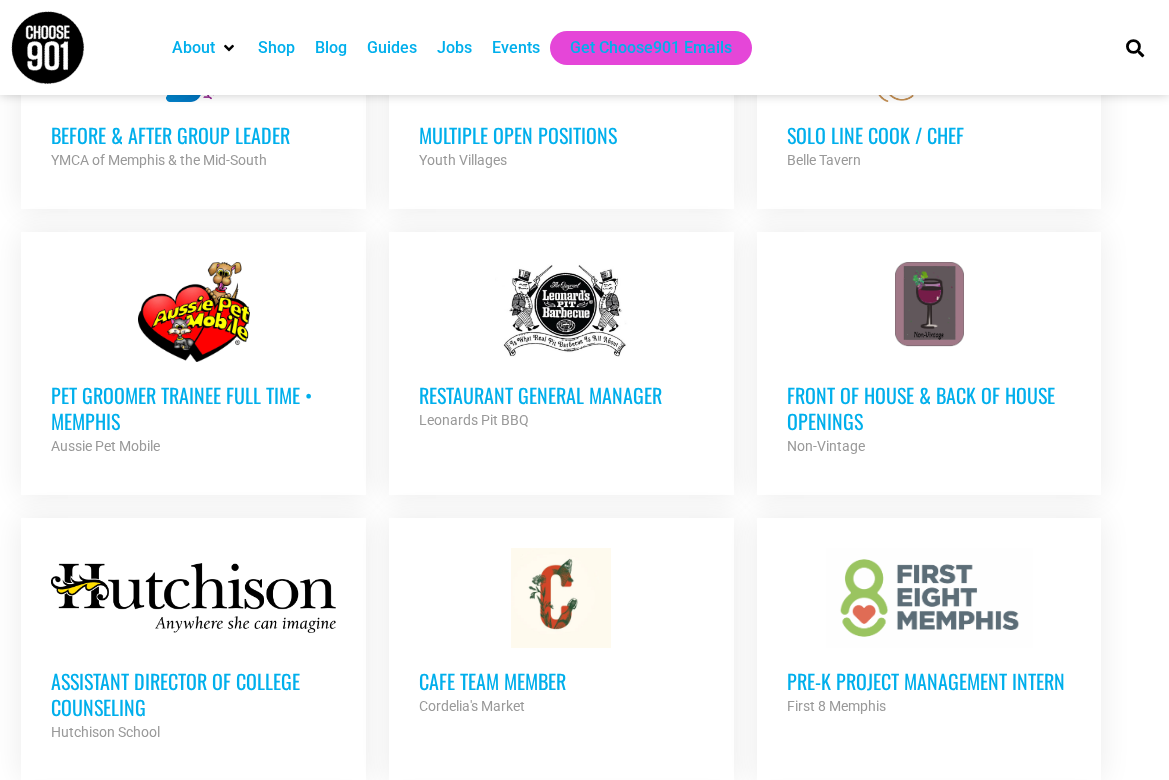 scroll, scrollTop: 2326, scrollLeft: 0, axis: vertical 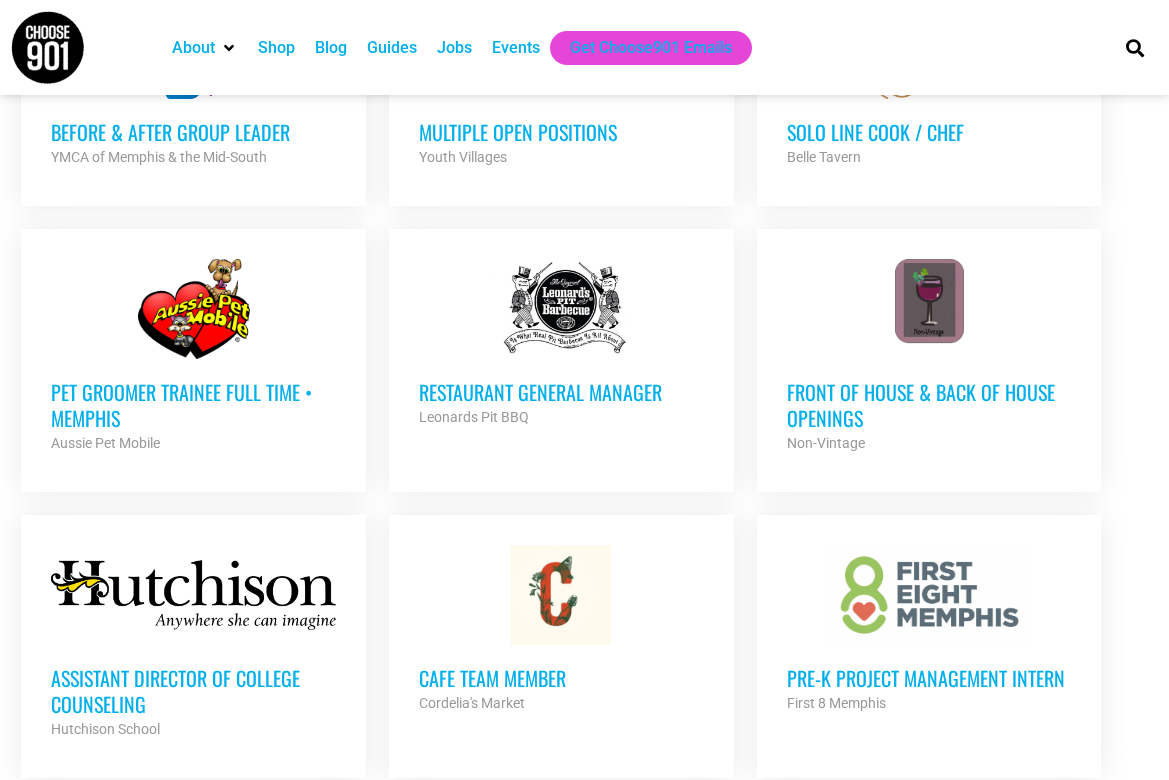 click on "Front of House & Back of House Openings" at bounding box center [929, 405] 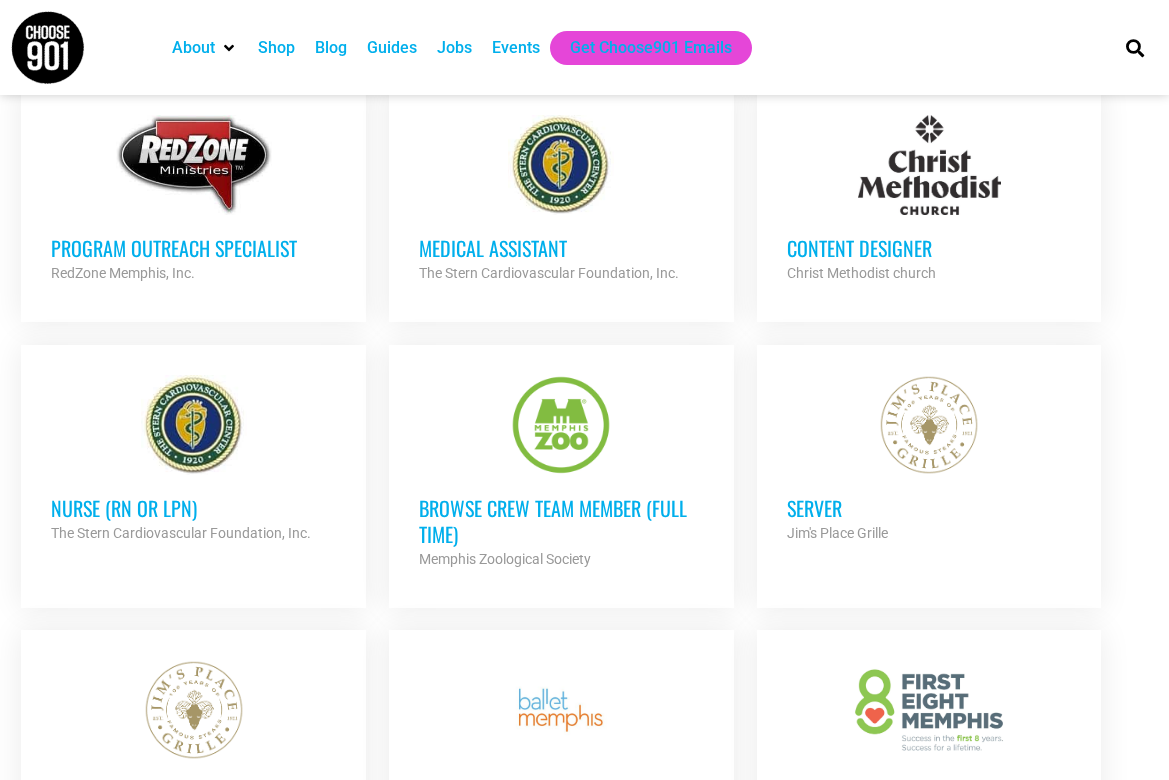 scroll, scrollTop: 3329, scrollLeft: 0, axis: vertical 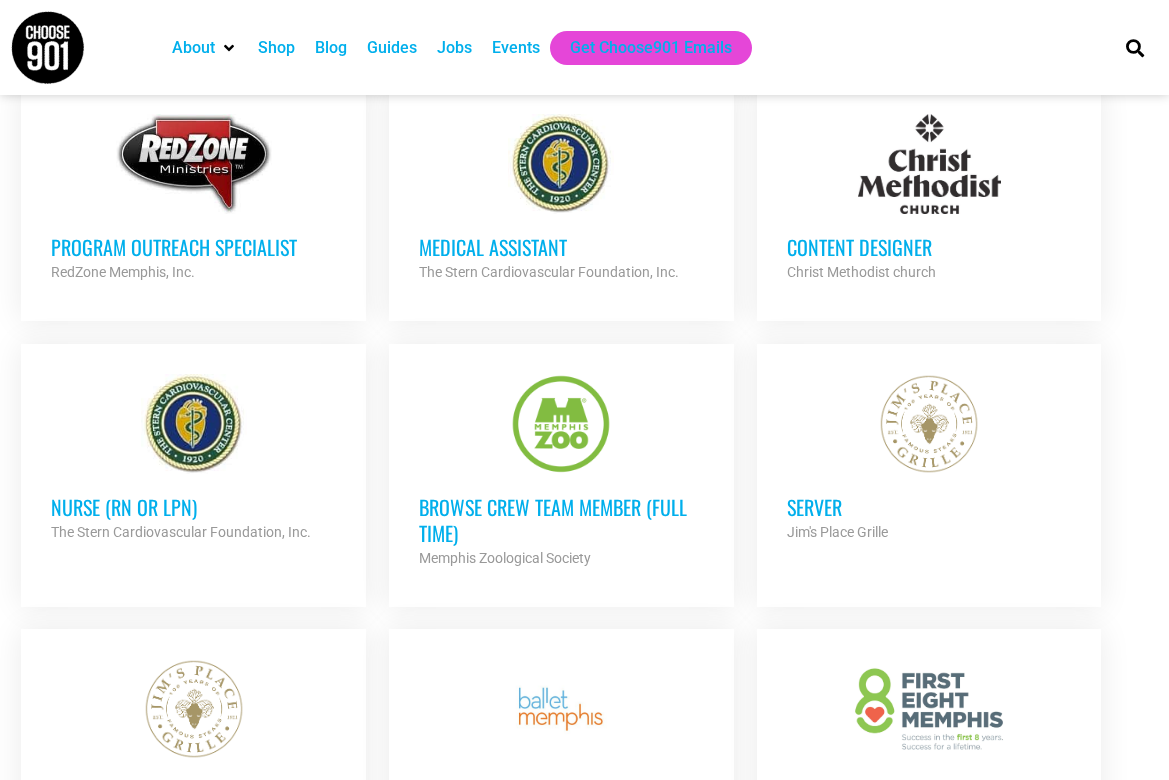 click on "Content Designer" at bounding box center [929, 247] 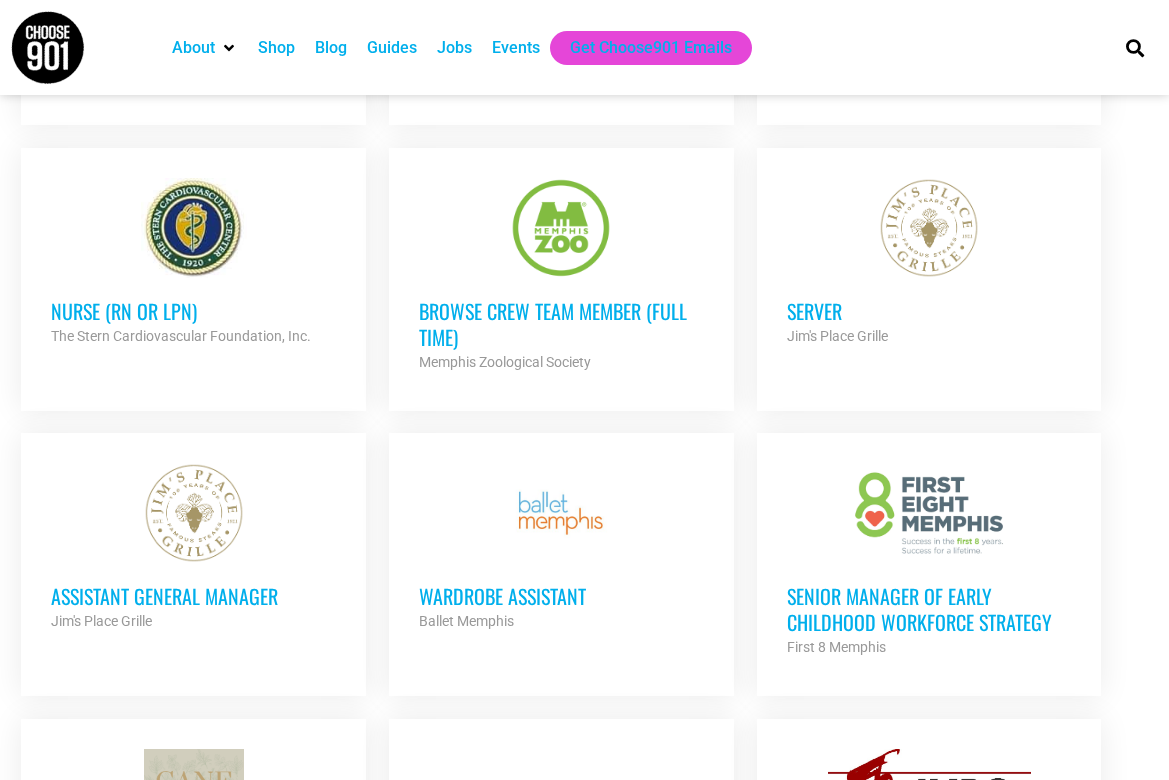 scroll, scrollTop: 3523, scrollLeft: 0, axis: vertical 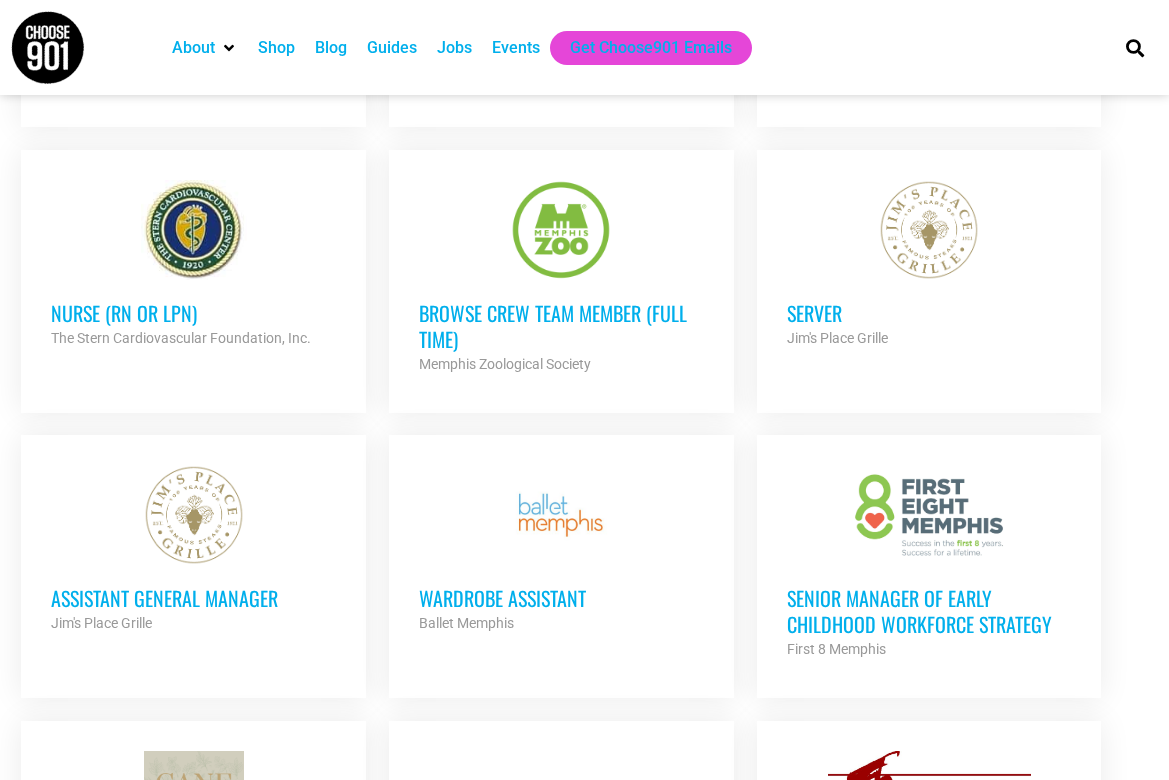 click on "Browse Crew Team Member (Full Time)" at bounding box center (561, 326) 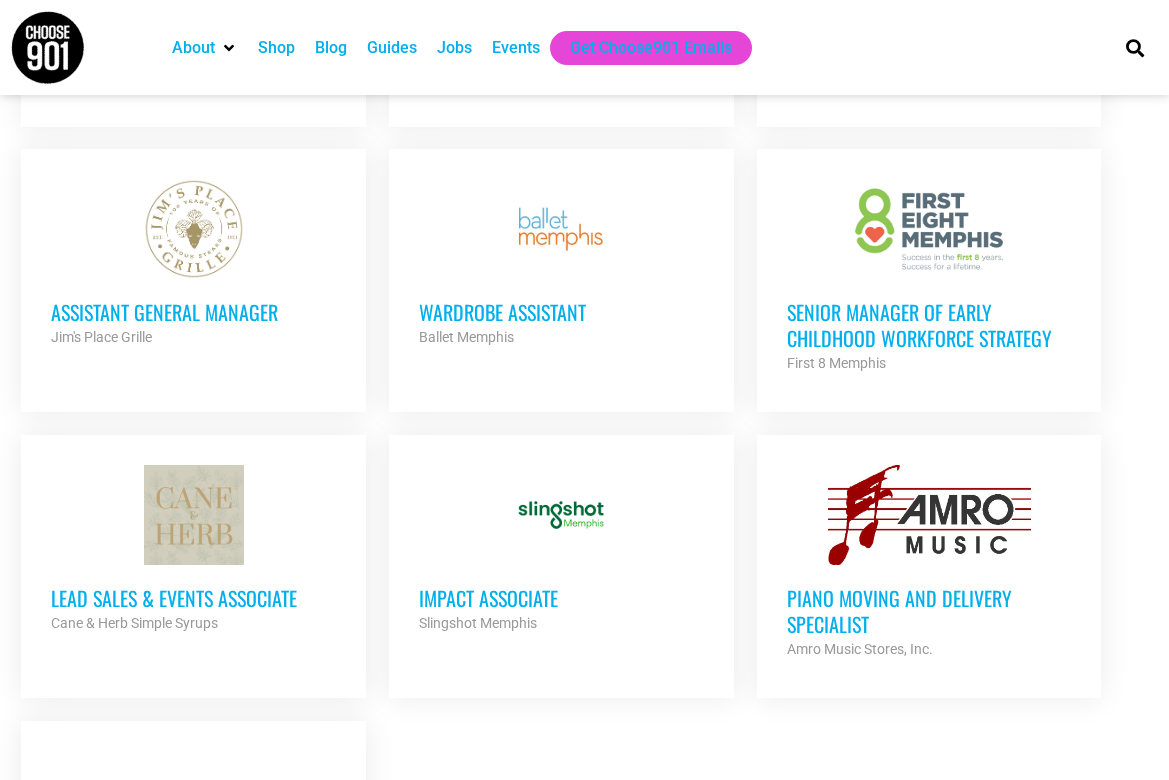 scroll, scrollTop: 3812, scrollLeft: 0, axis: vertical 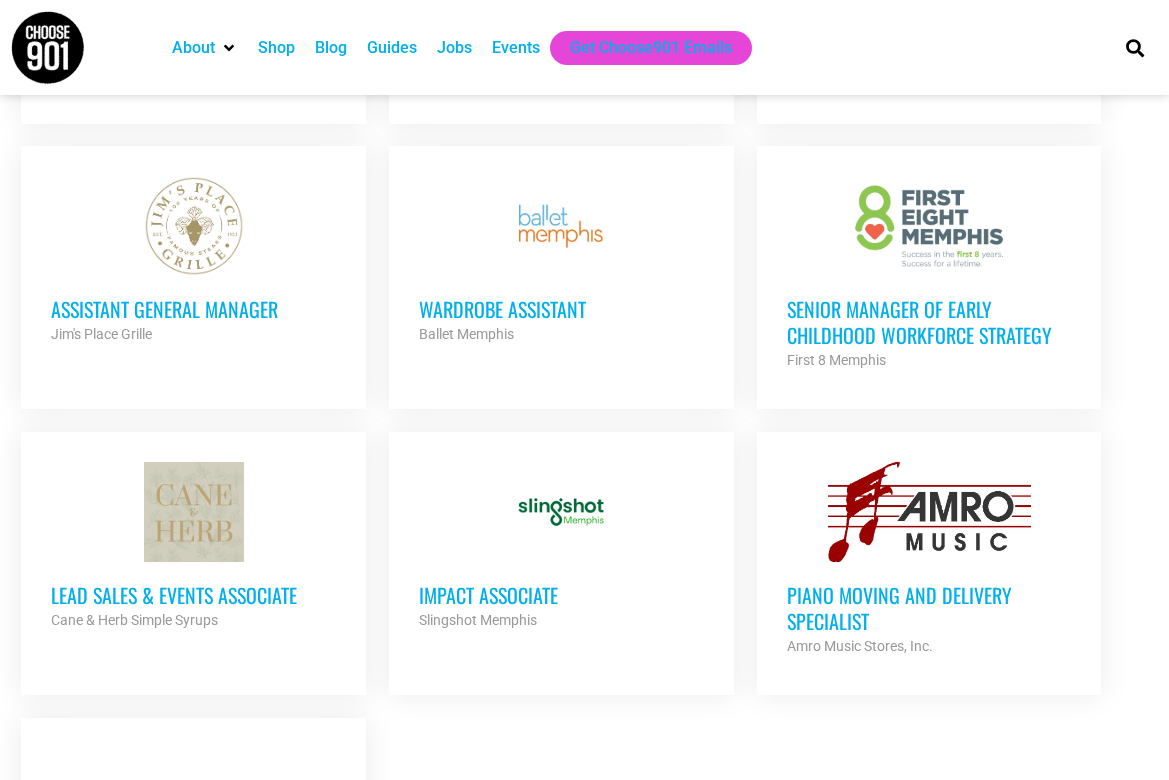 click on "Wardrobe Assistant" at bounding box center [561, 309] 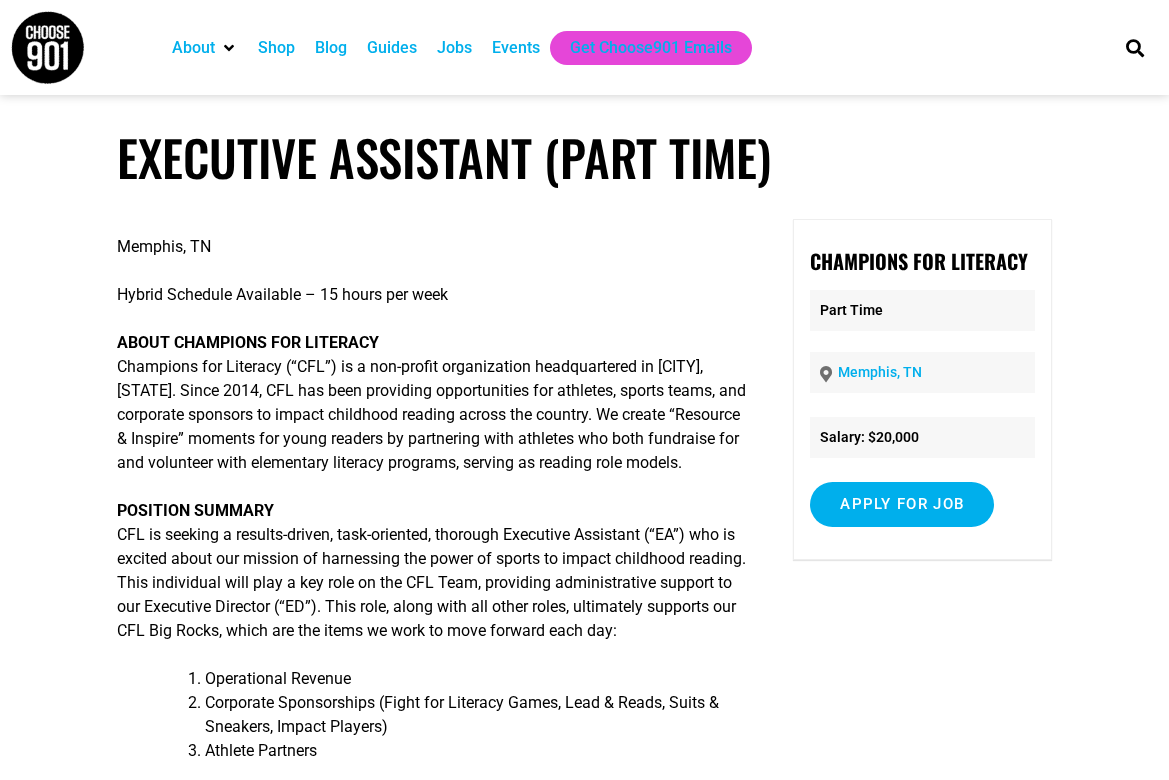 scroll, scrollTop: 0, scrollLeft: 0, axis: both 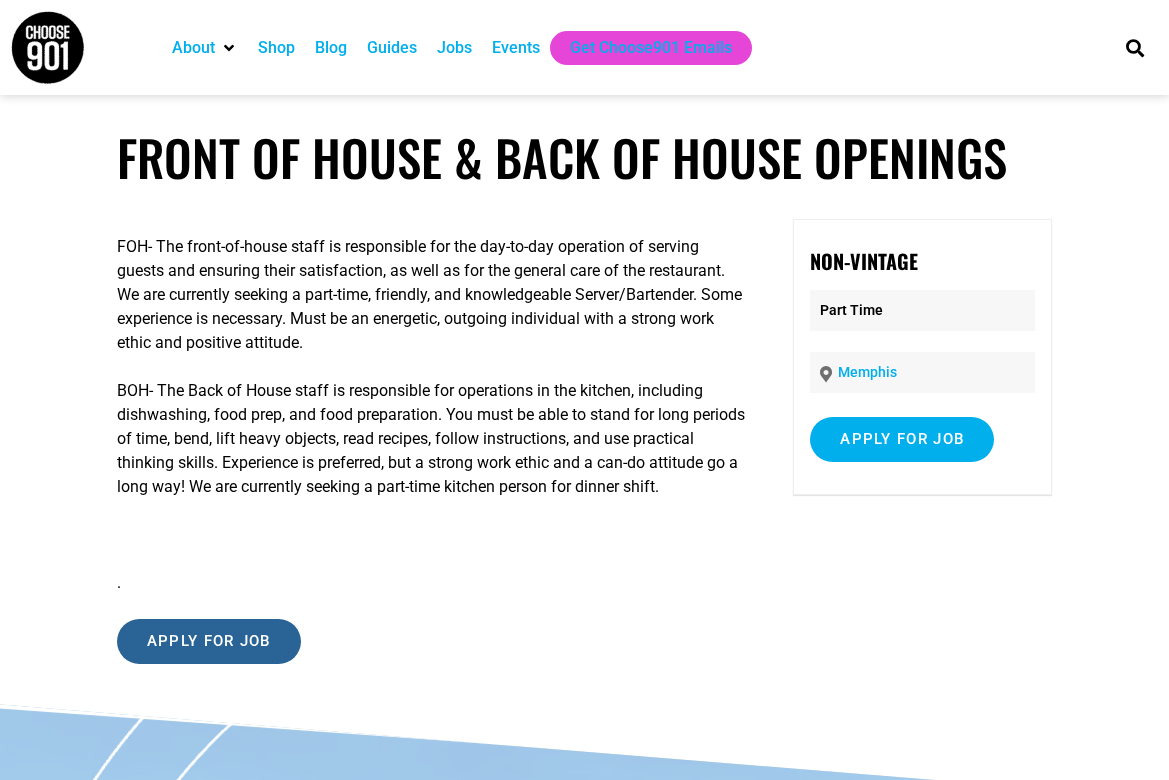 click on "Apply for job" at bounding box center [209, 641] 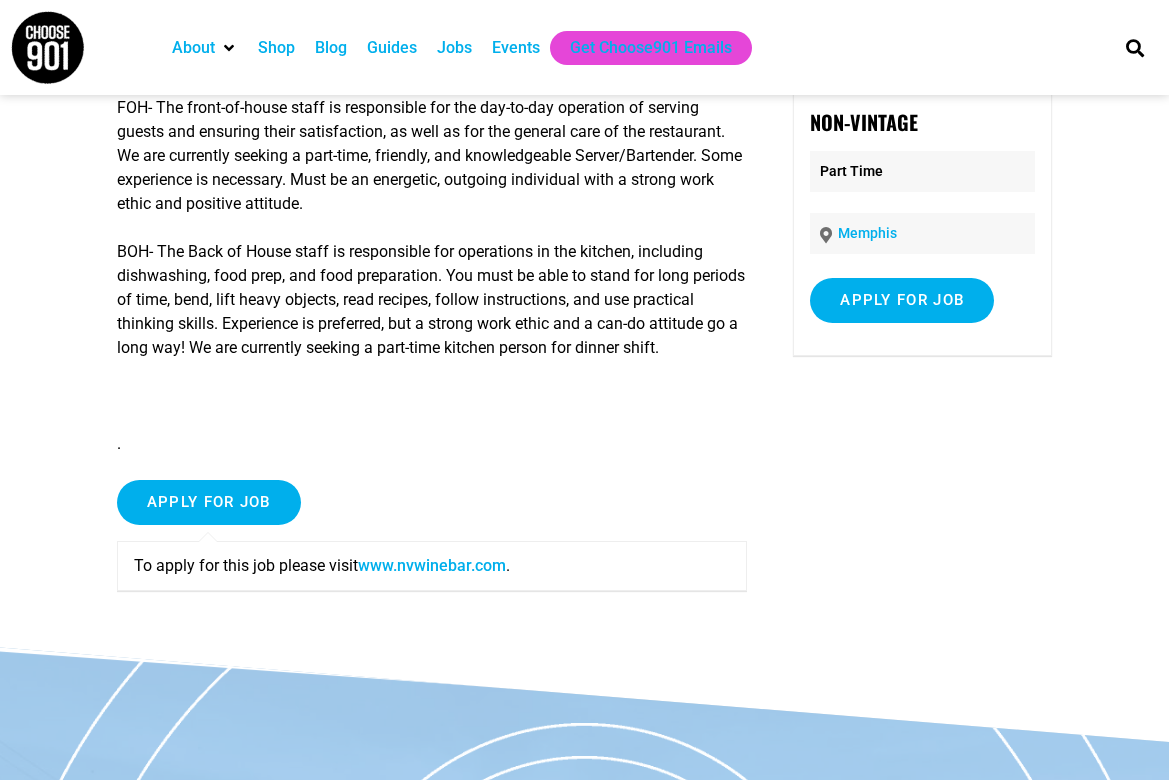 scroll, scrollTop: 139, scrollLeft: 0, axis: vertical 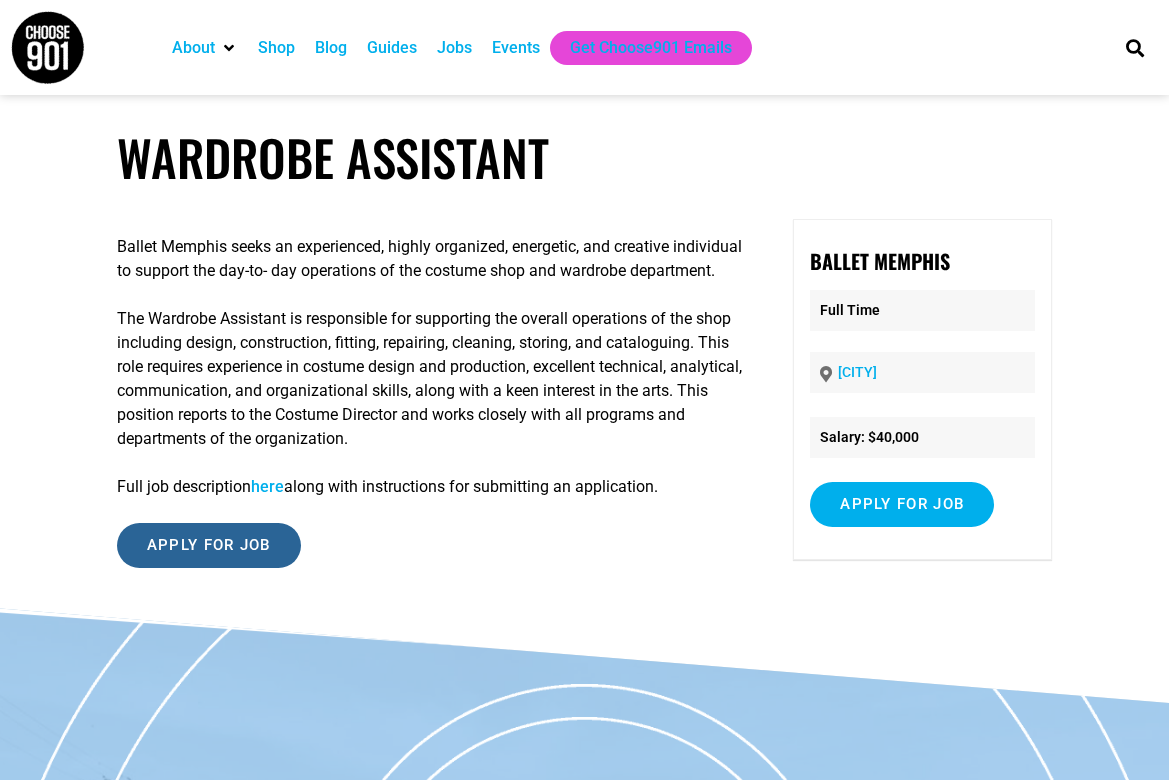 click on "Apply for job" at bounding box center [209, 545] 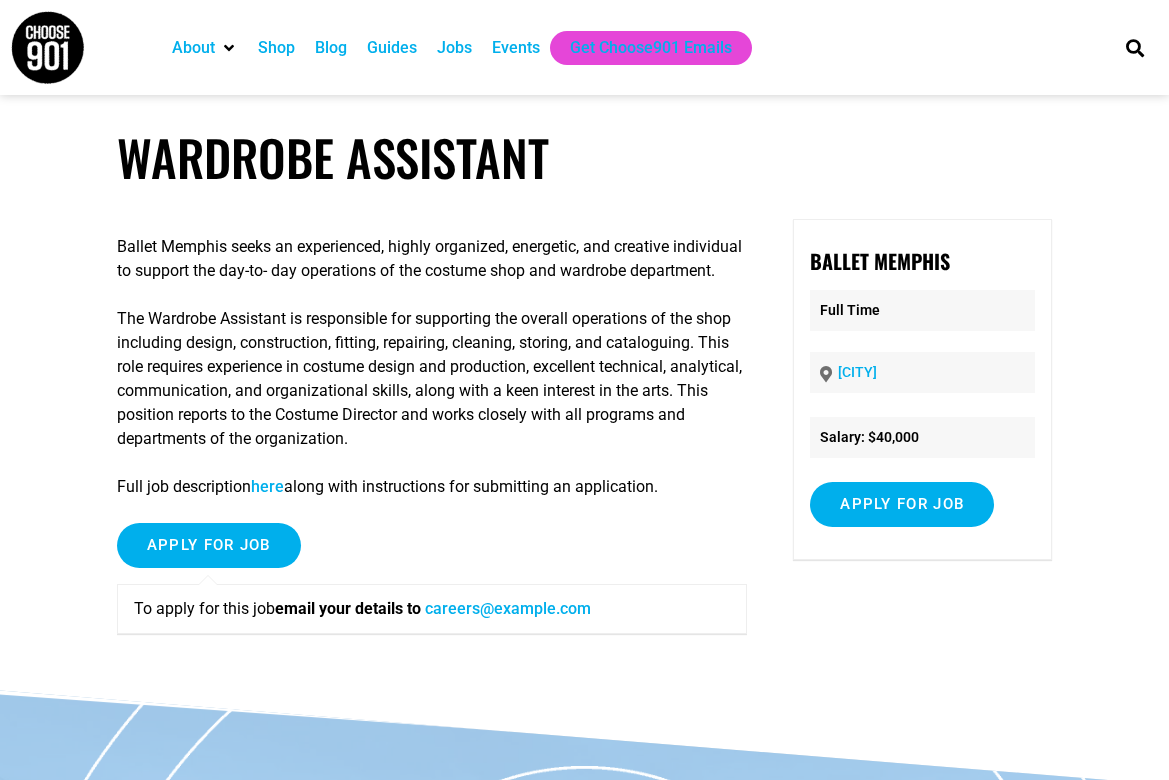 click on "here" at bounding box center [267, 486] 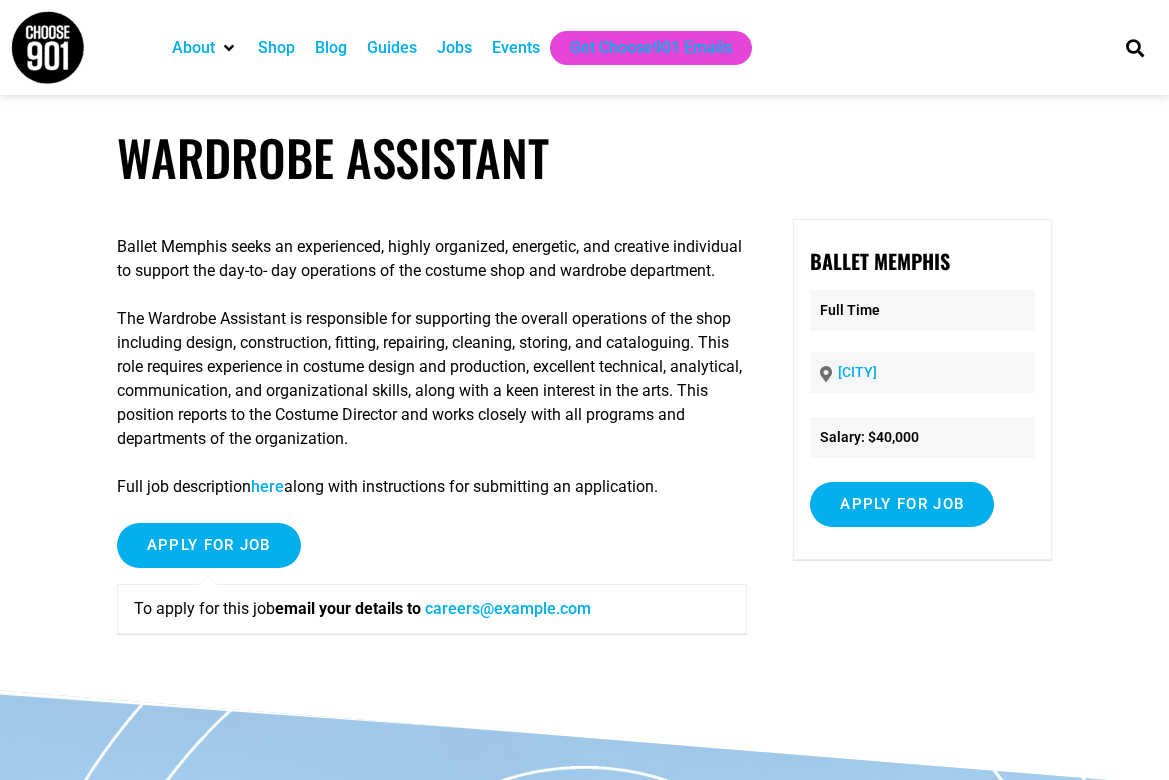 scroll, scrollTop: 0, scrollLeft: 0, axis: both 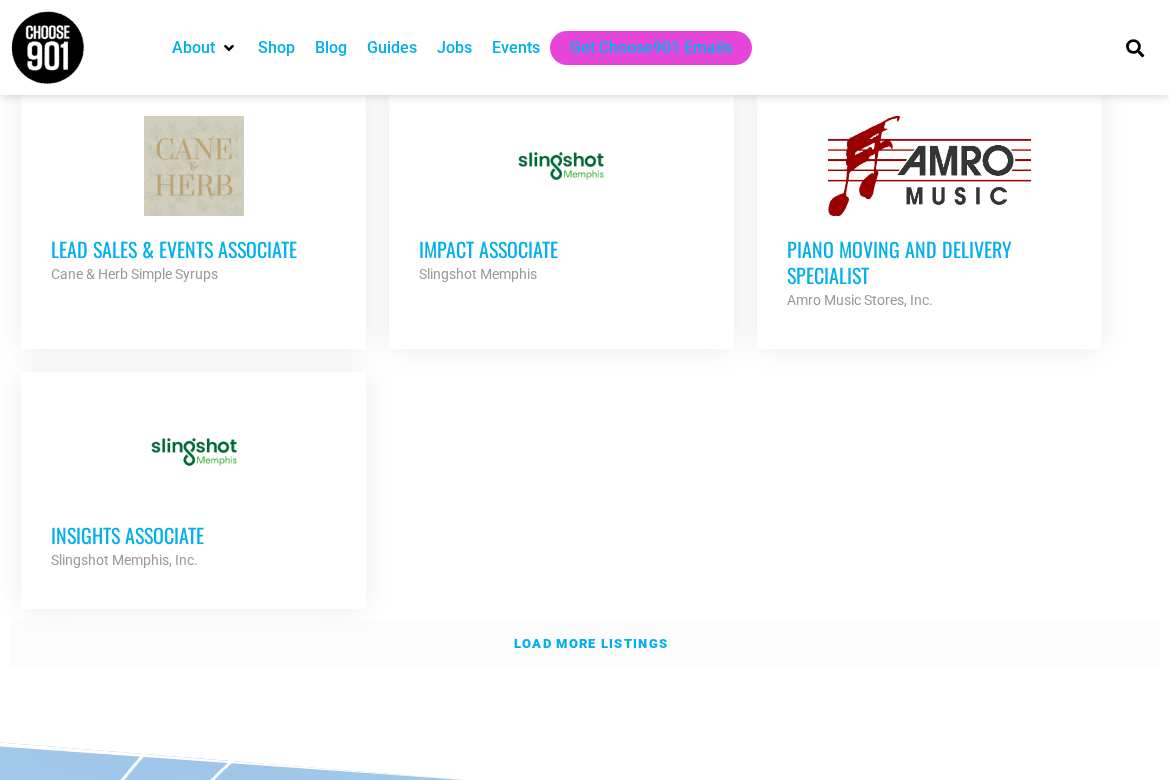 click on "Load more listings" at bounding box center (591, 643) 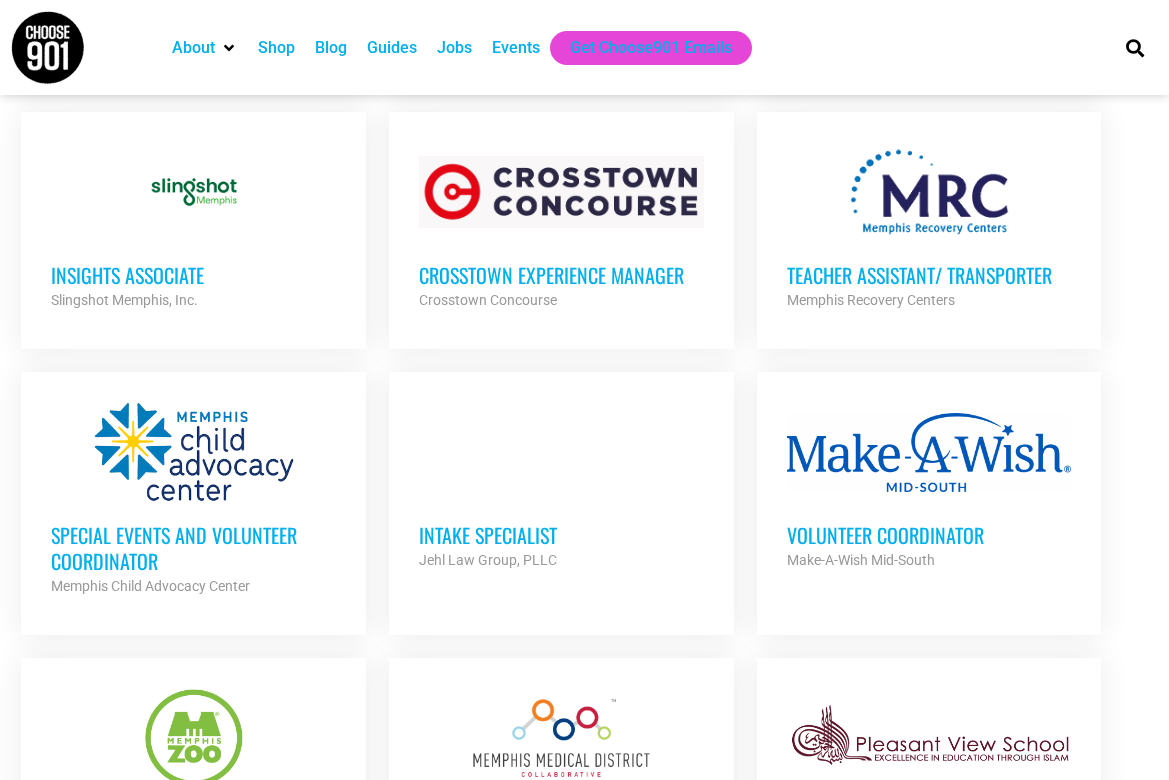 scroll, scrollTop: 4420, scrollLeft: 0, axis: vertical 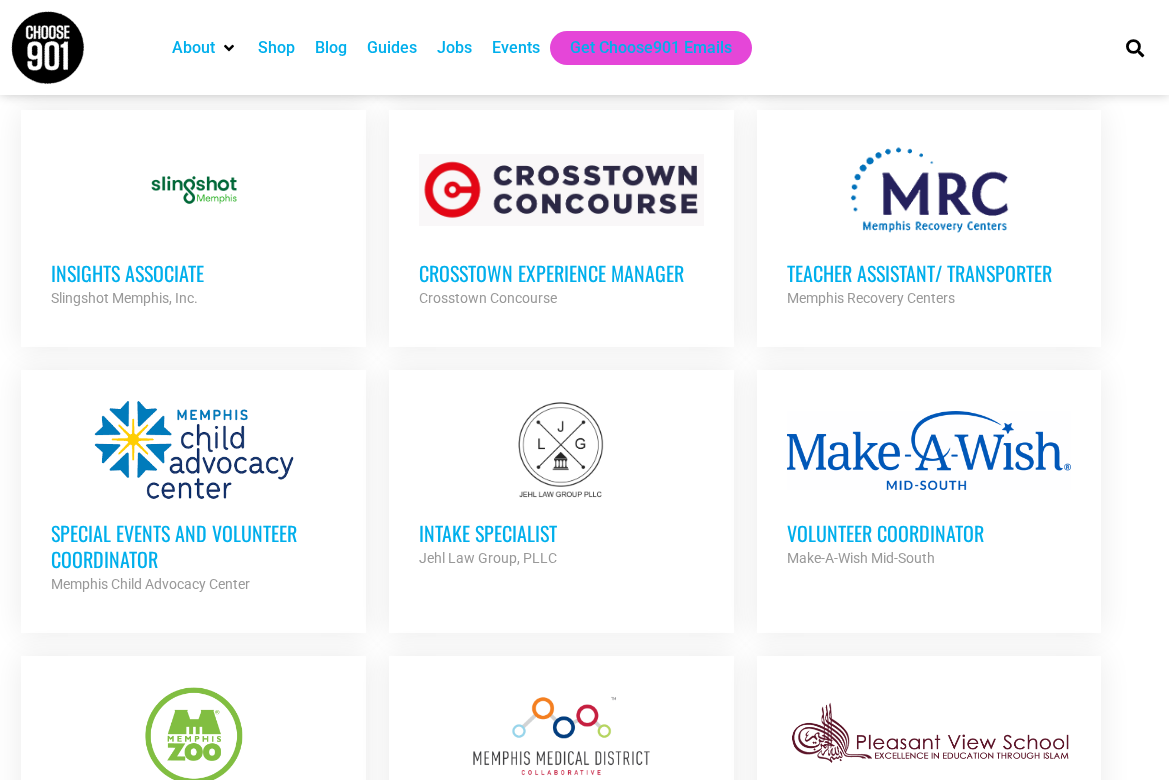 click on "Crosstown Experience Manager
Crosstown Concourse
Partner Org" at bounding box center [561, 275] 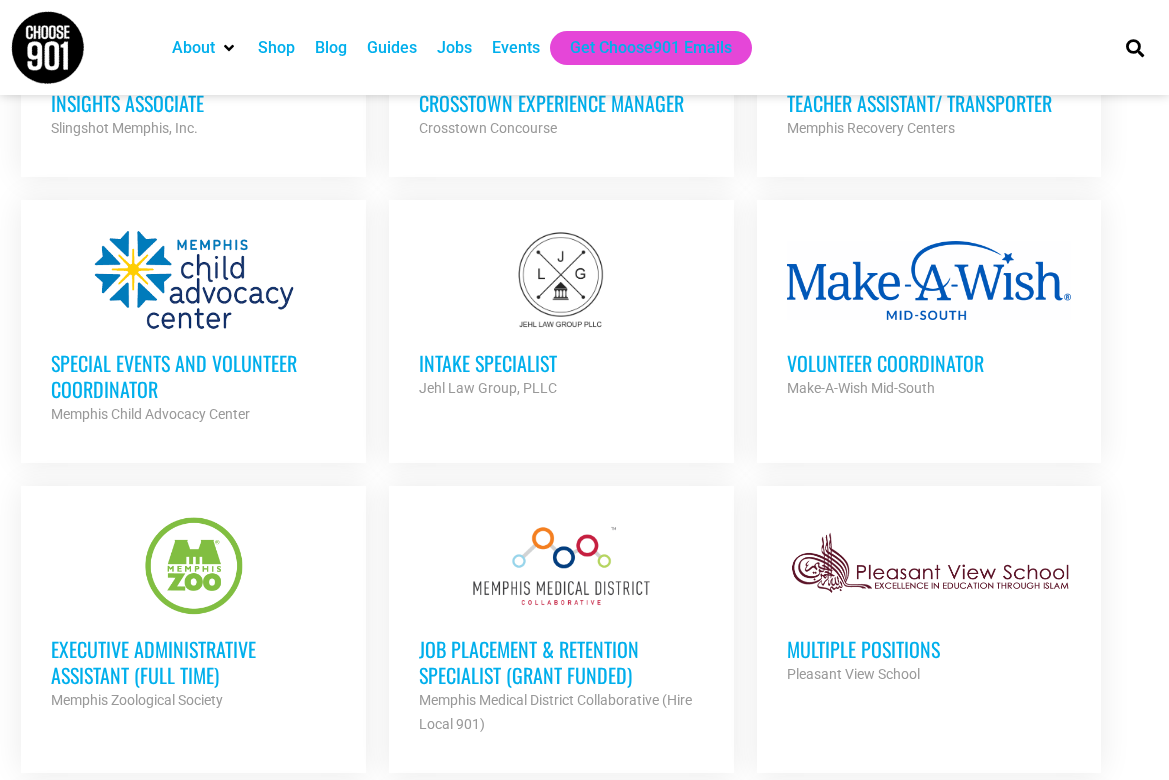 scroll, scrollTop: 4637, scrollLeft: 0, axis: vertical 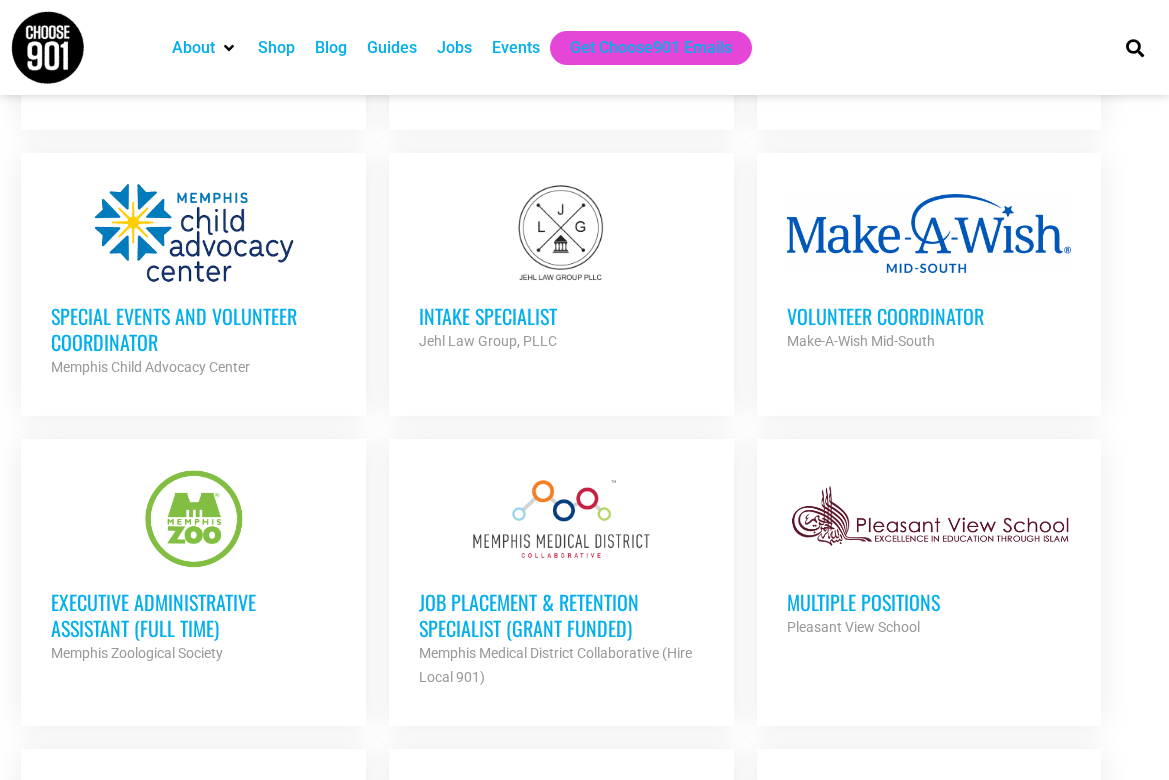 click on "Volunteer Coordinator" at bounding box center [929, 316] 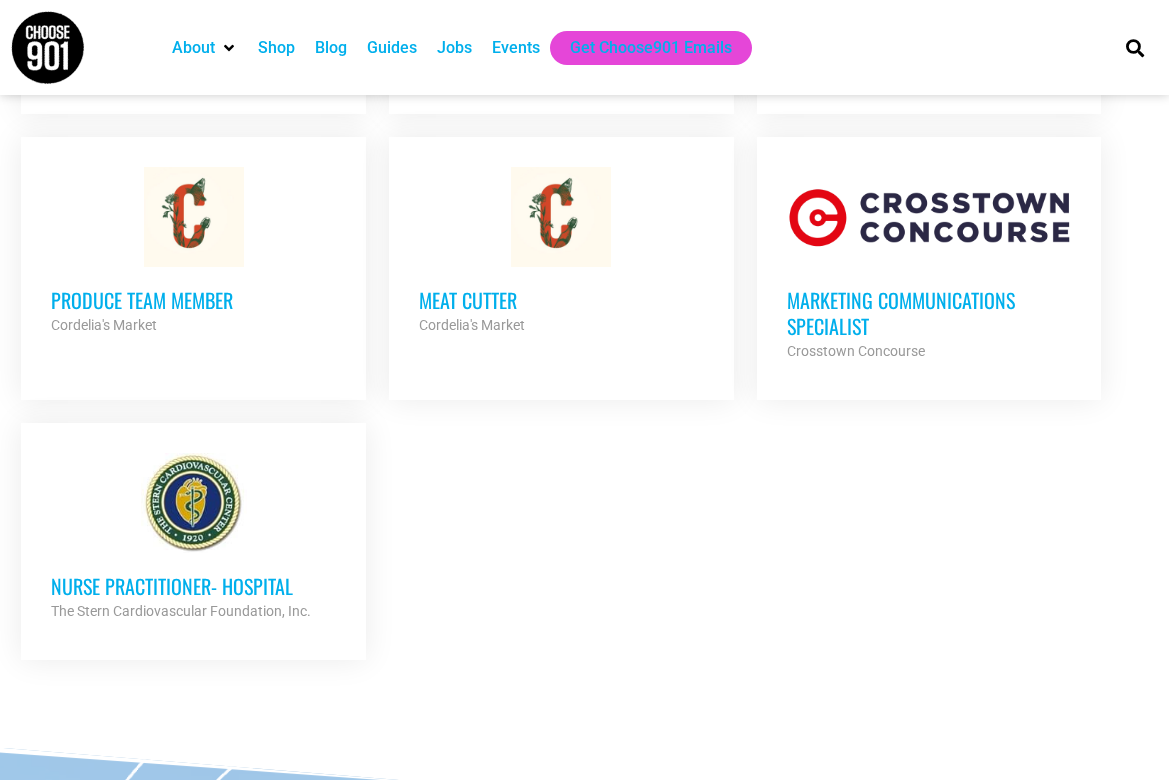 scroll, scrollTop: 5540, scrollLeft: 0, axis: vertical 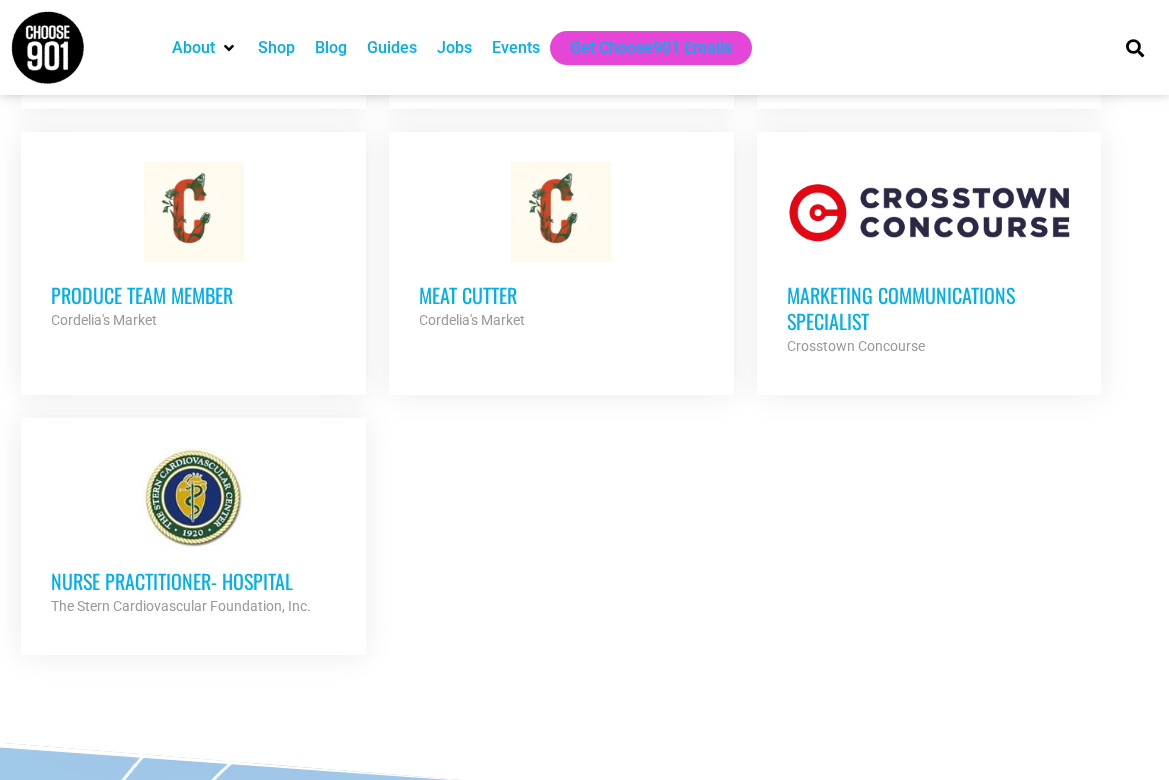 click on "Marketing Communications Specialist" at bounding box center (929, 308) 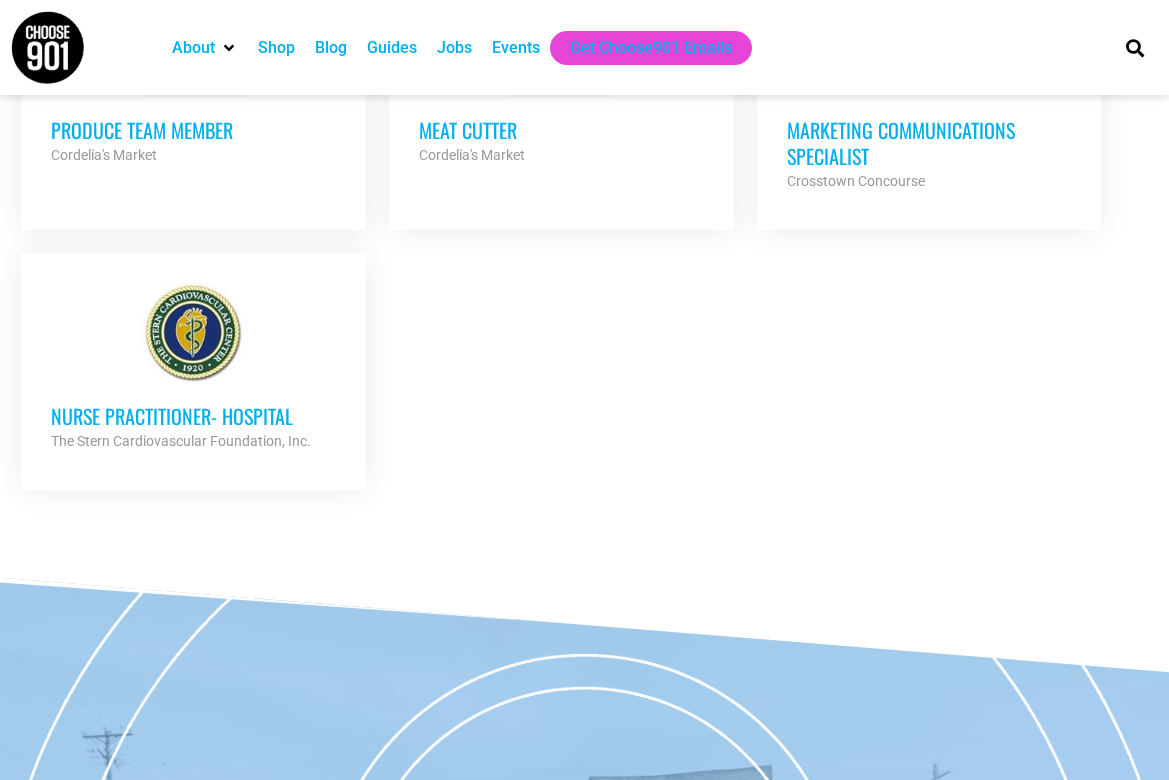 scroll, scrollTop: 5752, scrollLeft: 0, axis: vertical 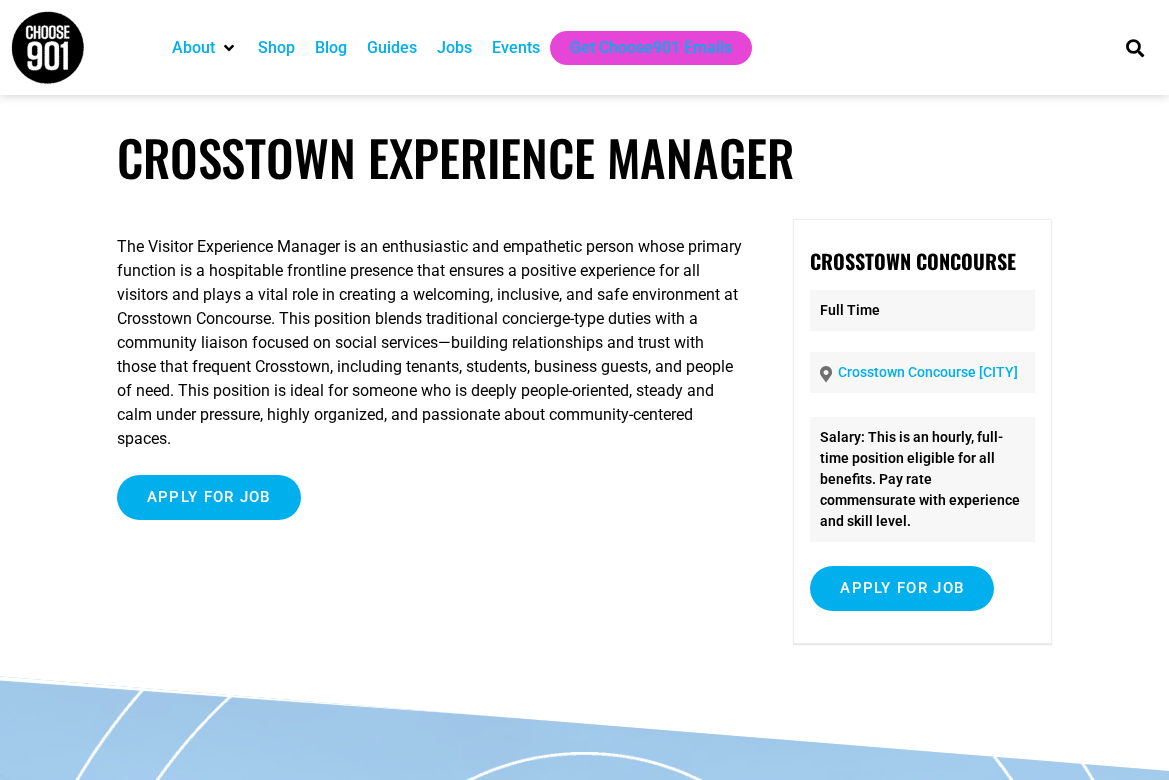 click on "Crosstown Concourse Memphis" at bounding box center (928, 372) 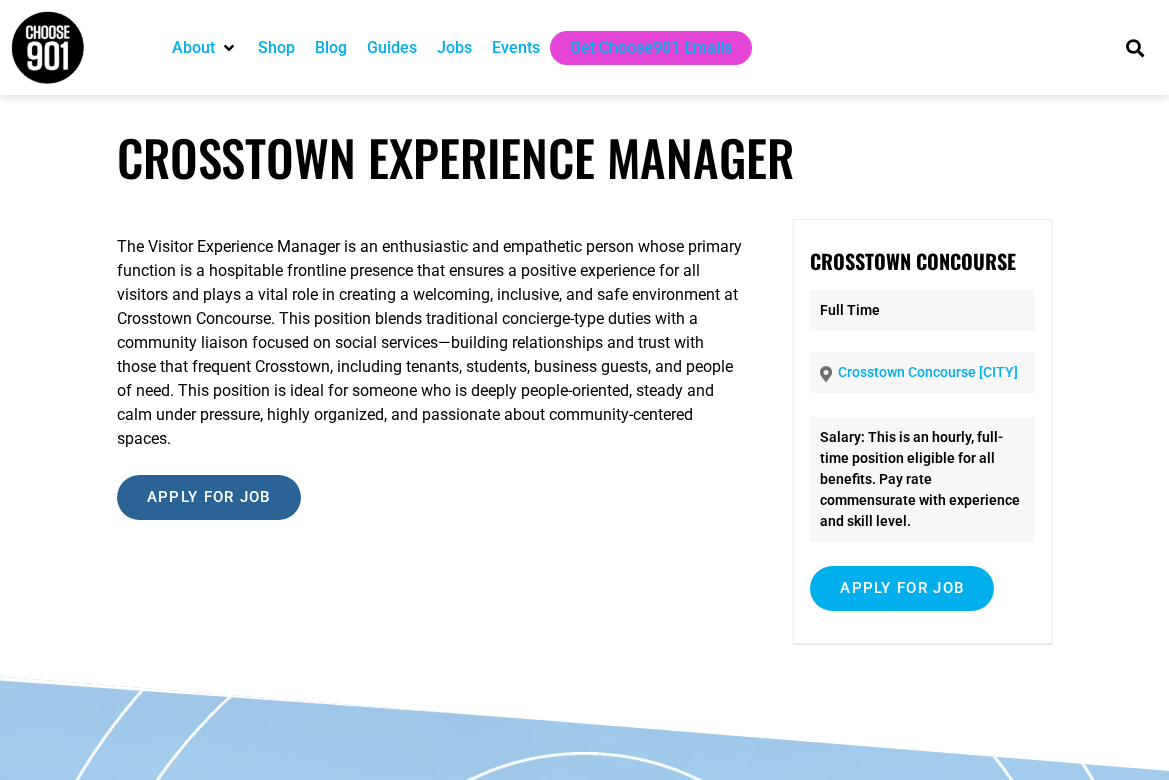 click on "Apply for job" at bounding box center [209, 497] 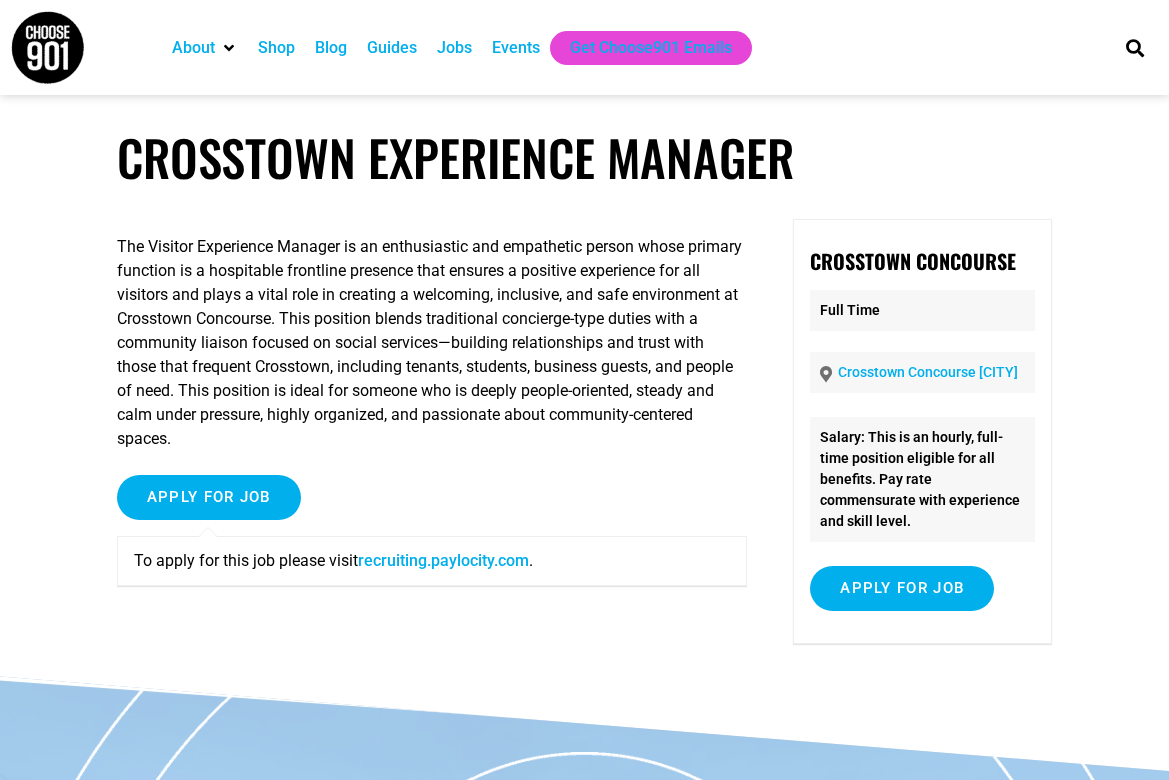 click on "recruiting.paylocity.com" at bounding box center [443, 560] 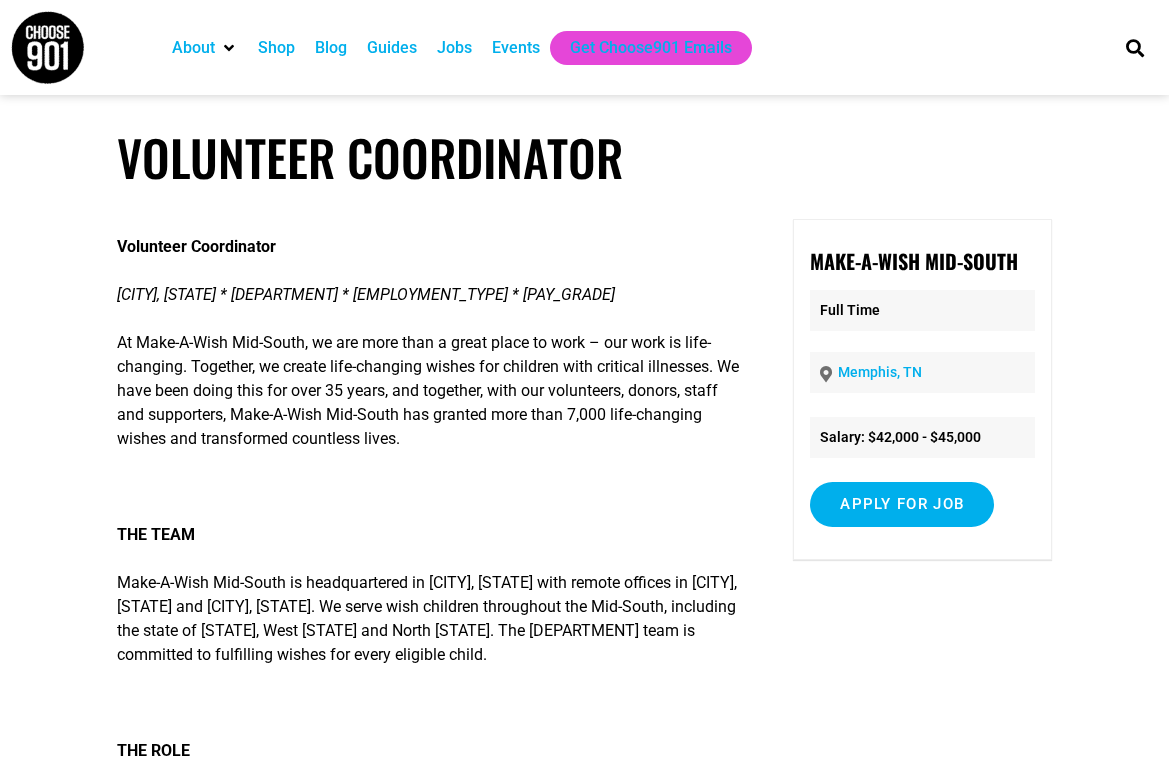 scroll, scrollTop: 0, scrollLeft: 0, axis: both 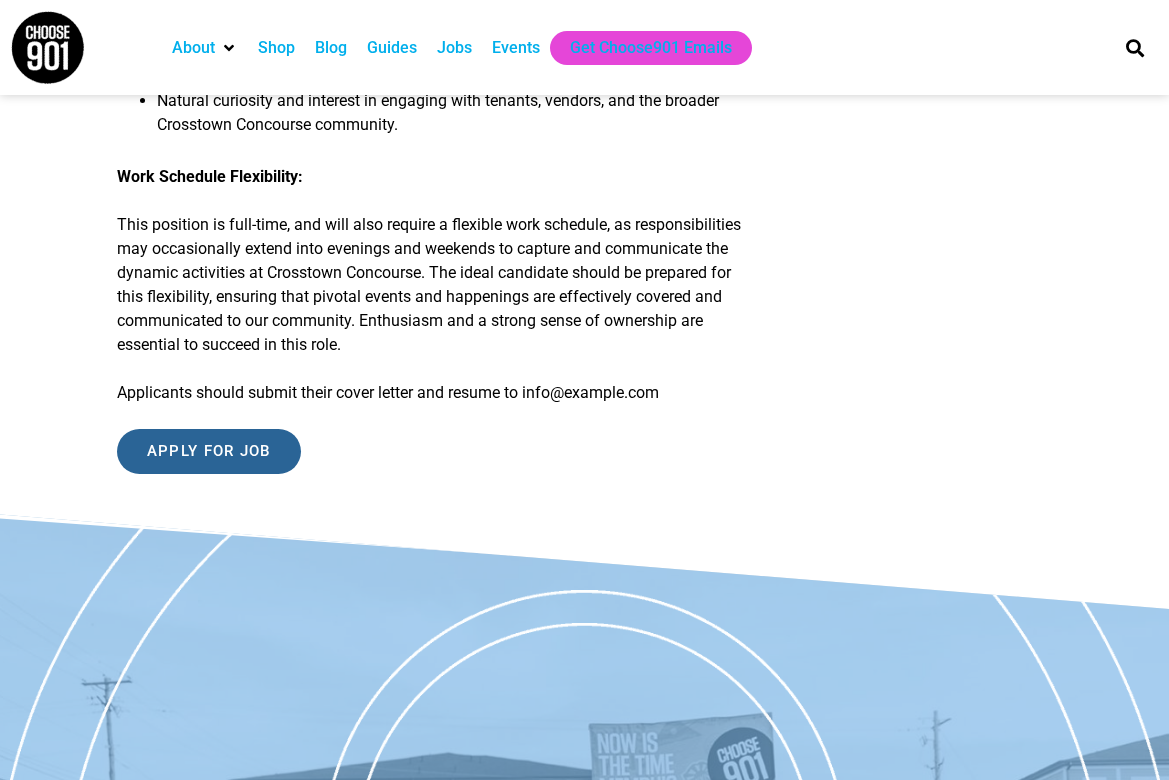 click on "Apply for job" at bounding box center [209, 451] 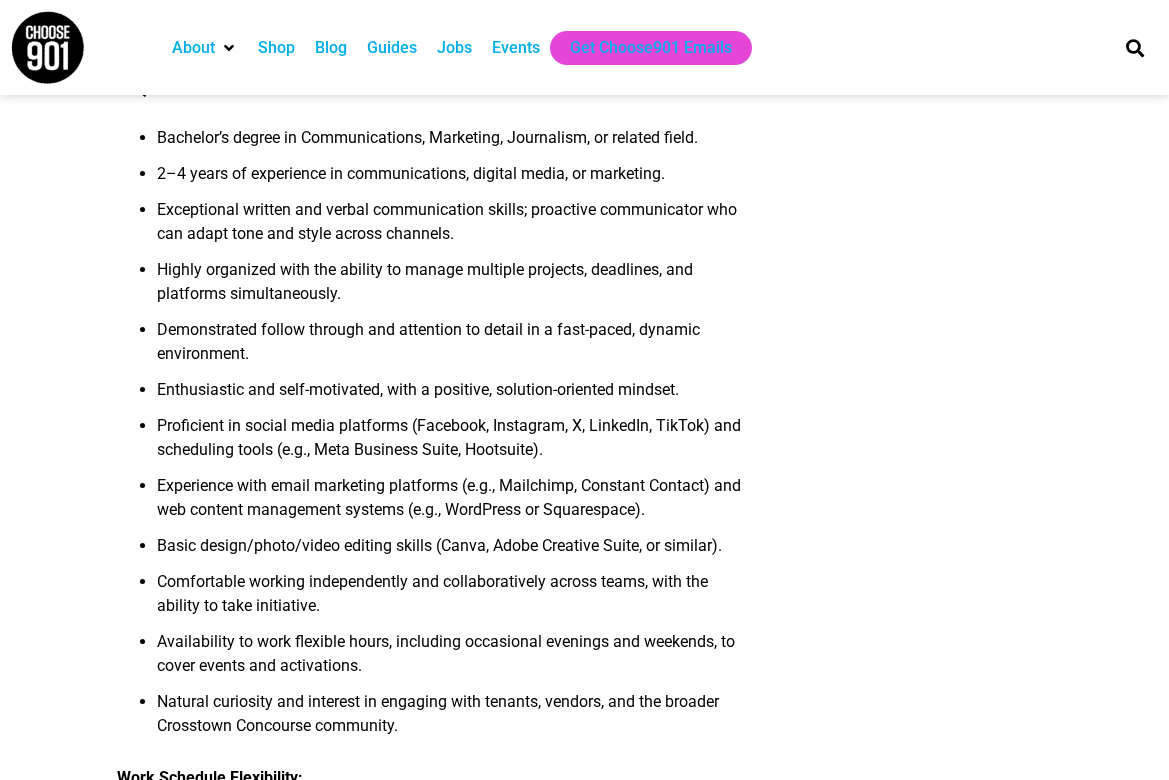 scroll, scrollTop: 1497, scrollLeft: 0, axis: vertical 